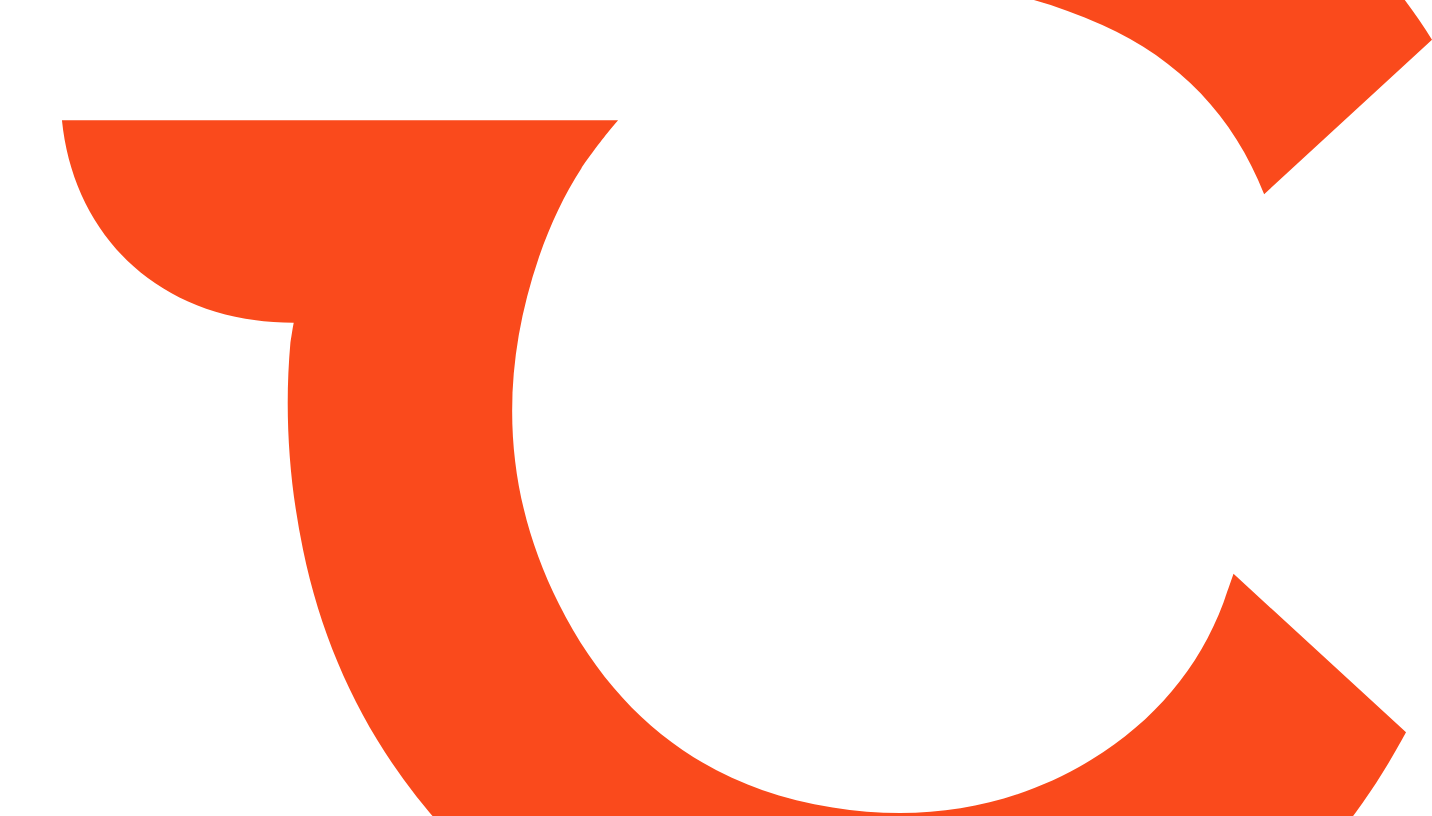 scroll, scrollTop: 0, scrollLeft: 0, axis: both 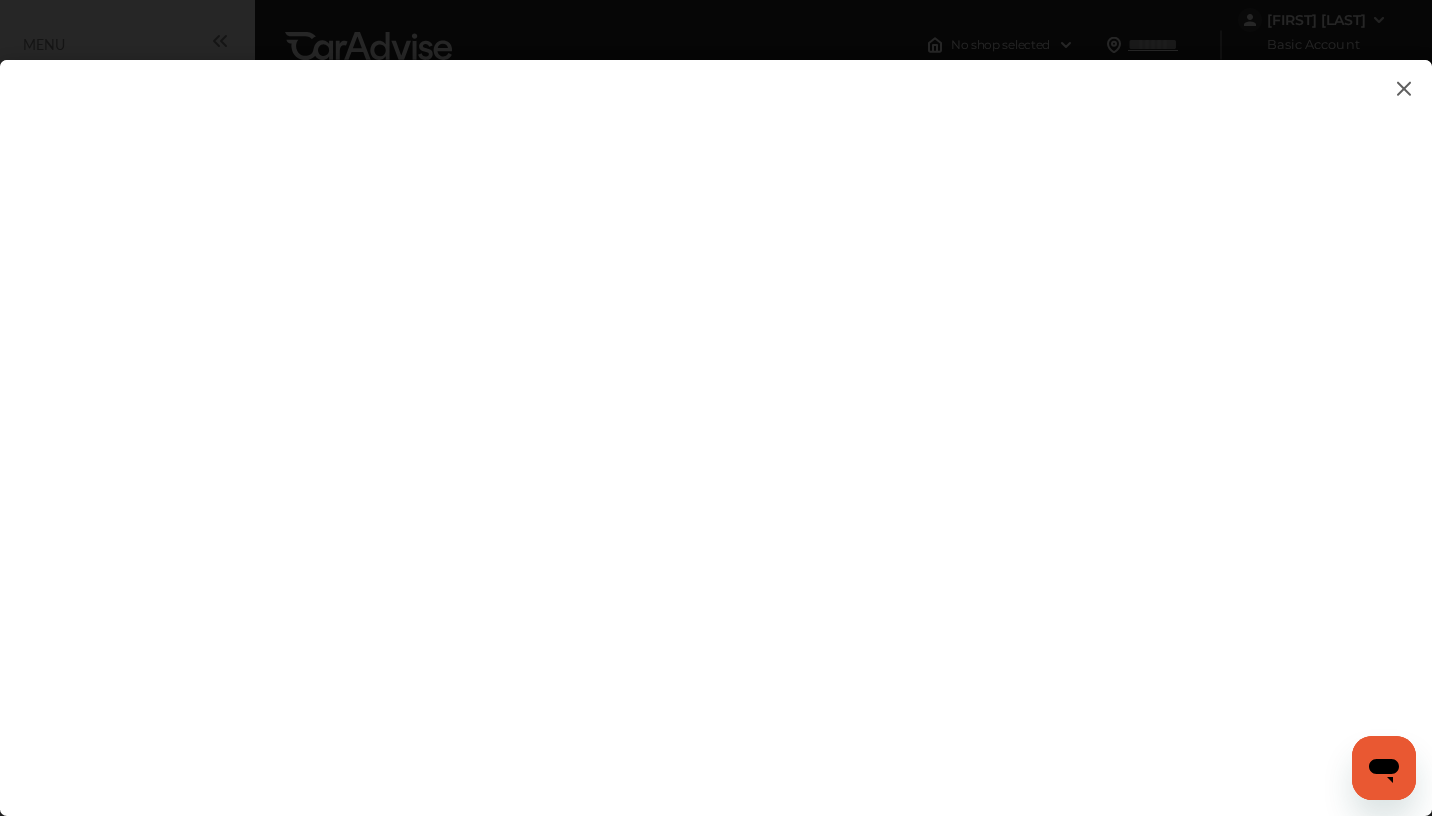click at bounding box center (716, 418) 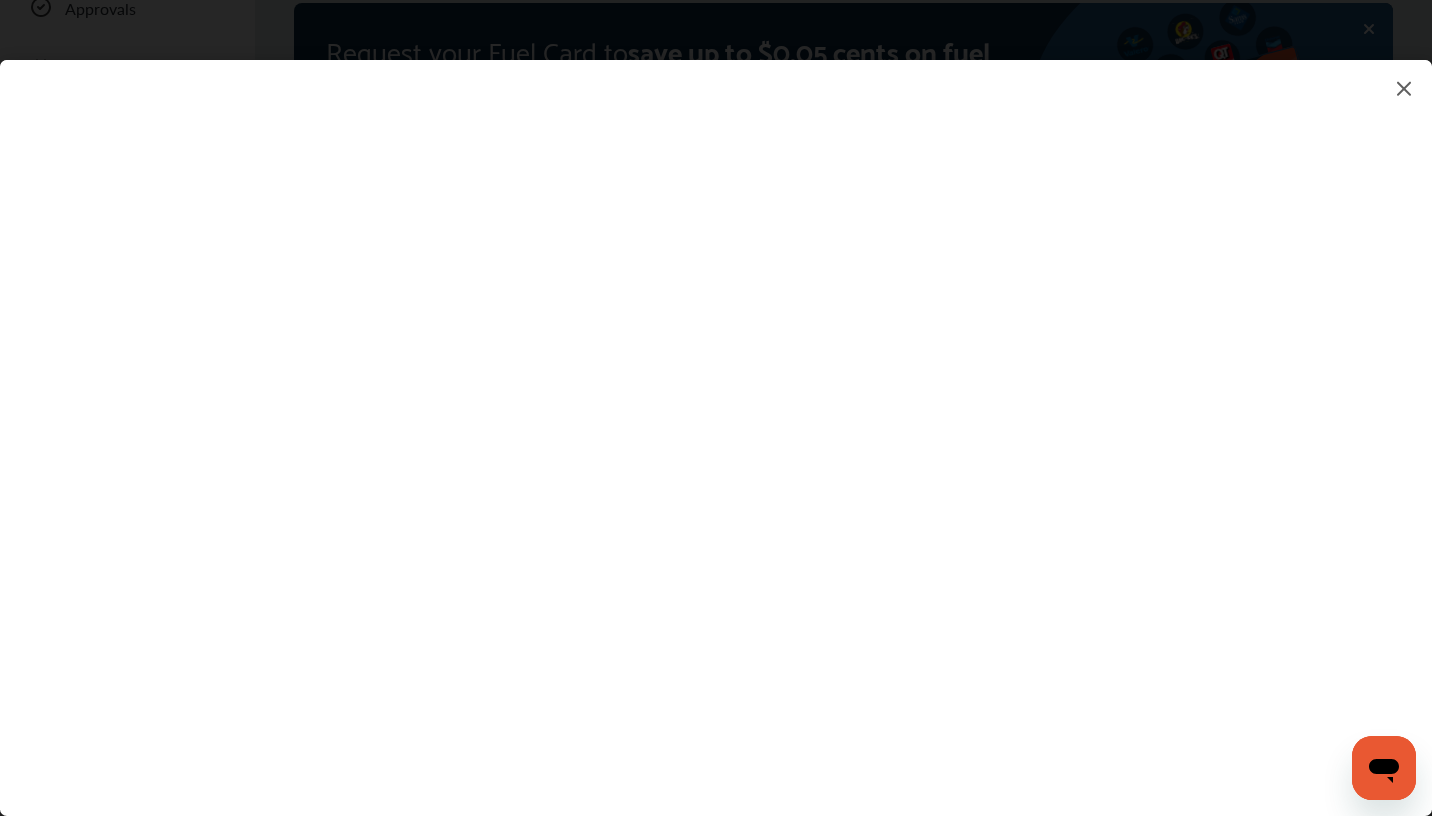 scroll, scrollTop: 297, scrollLeft: 0, axis: vertical 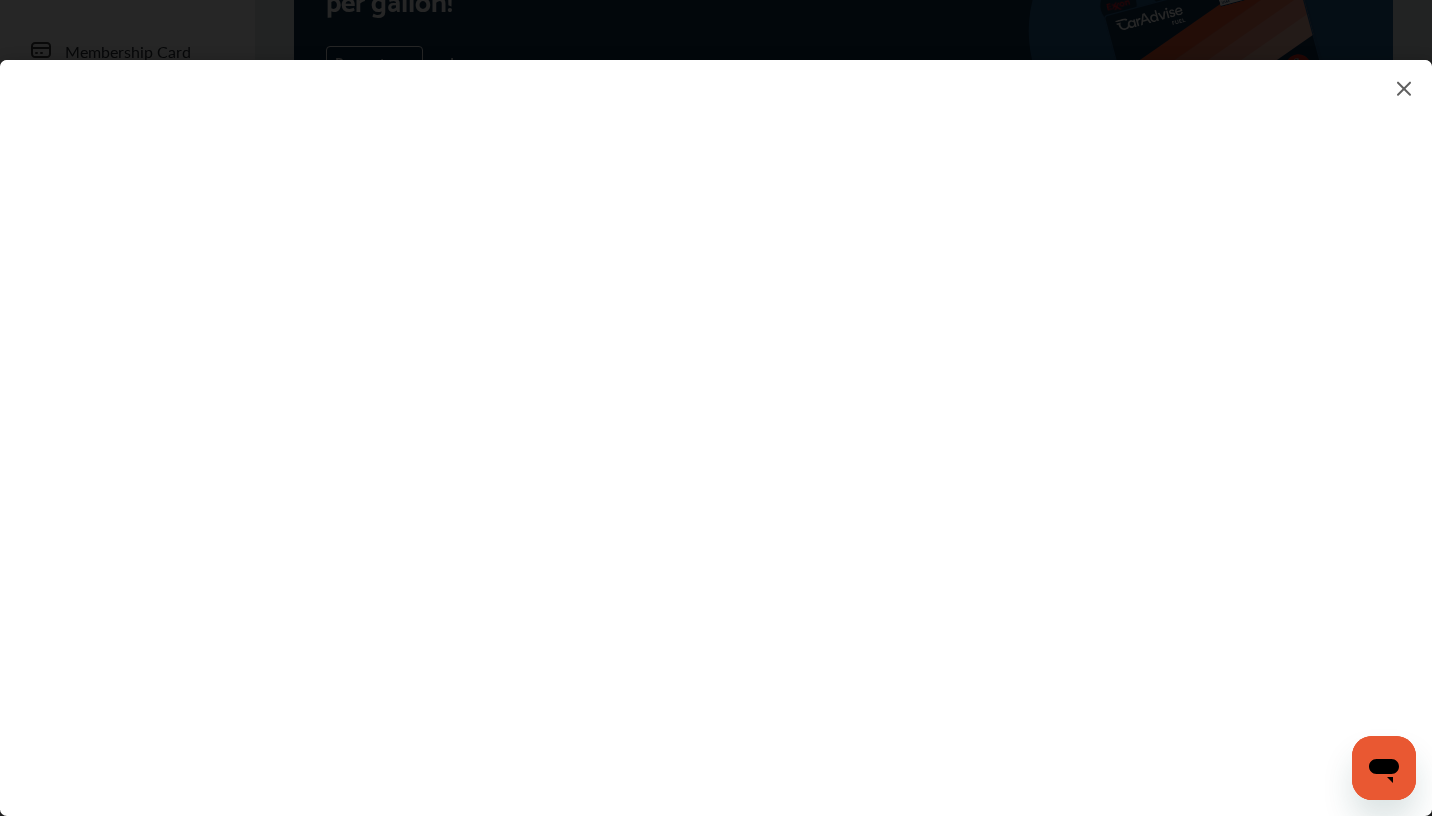 click on "**********" at bounding box center (716, 418) 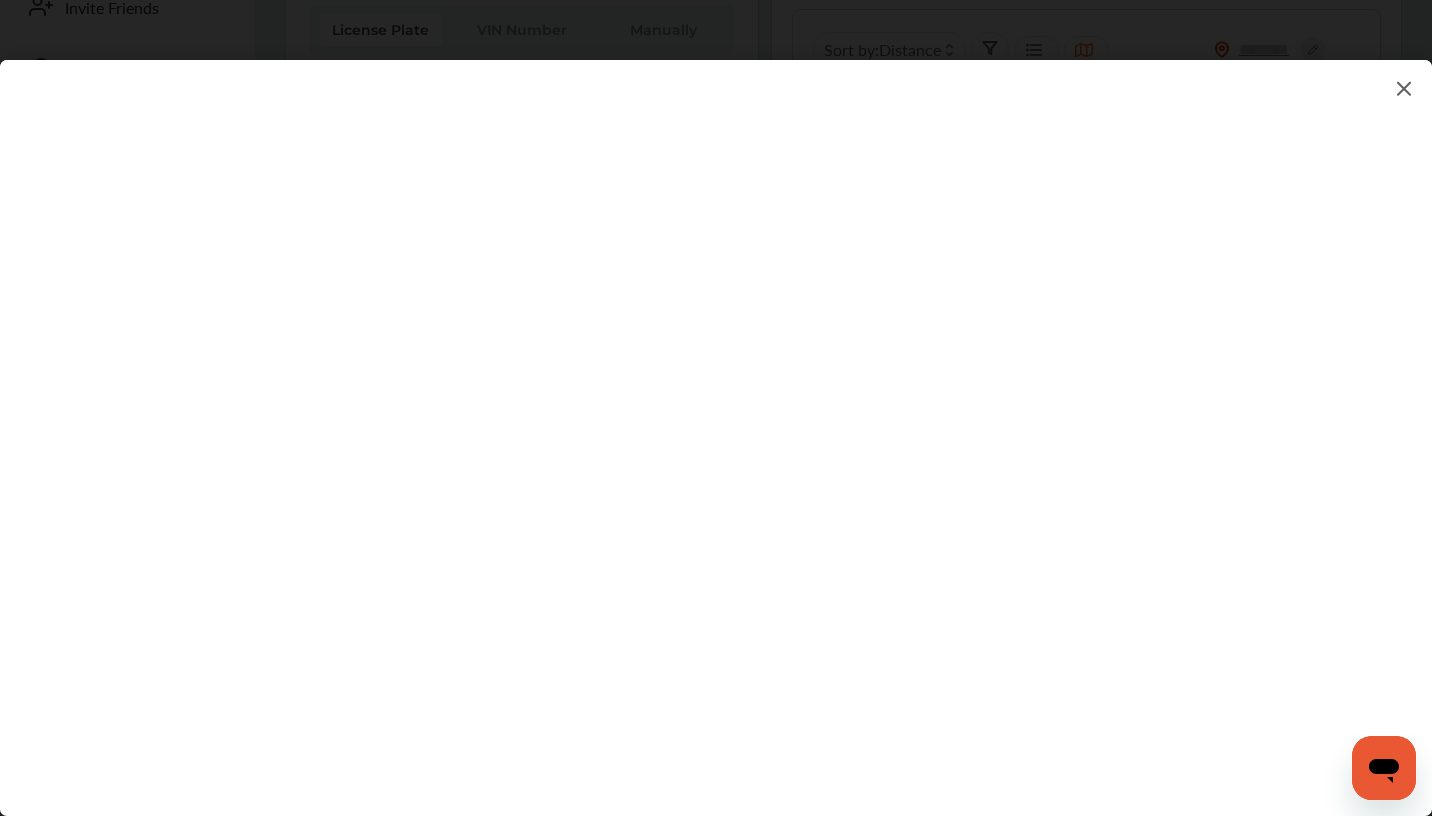 scroll, scrollTop: 559, scrollLeft: 0, axis: vertical 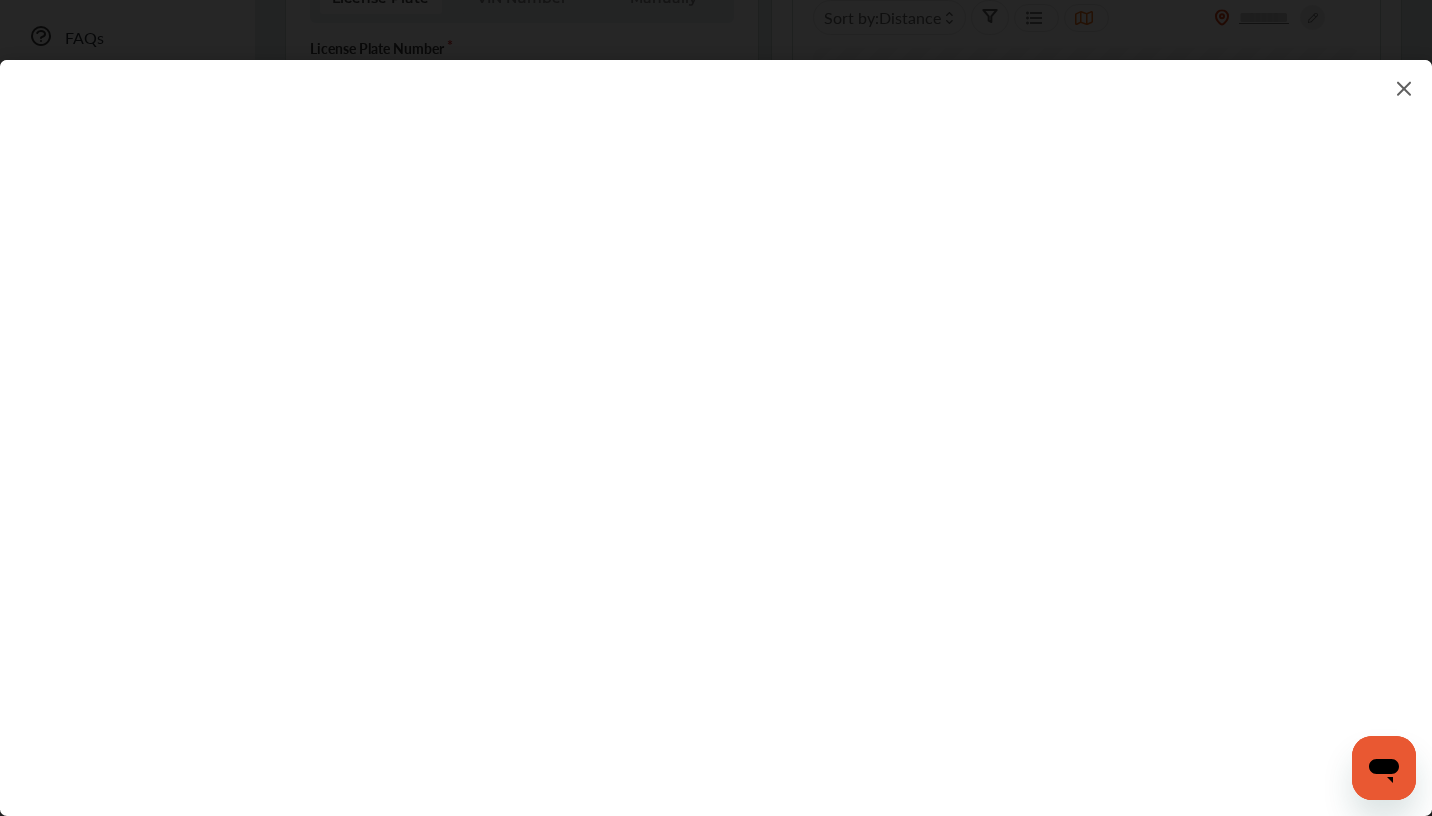 click at bounding box center [716, 418] 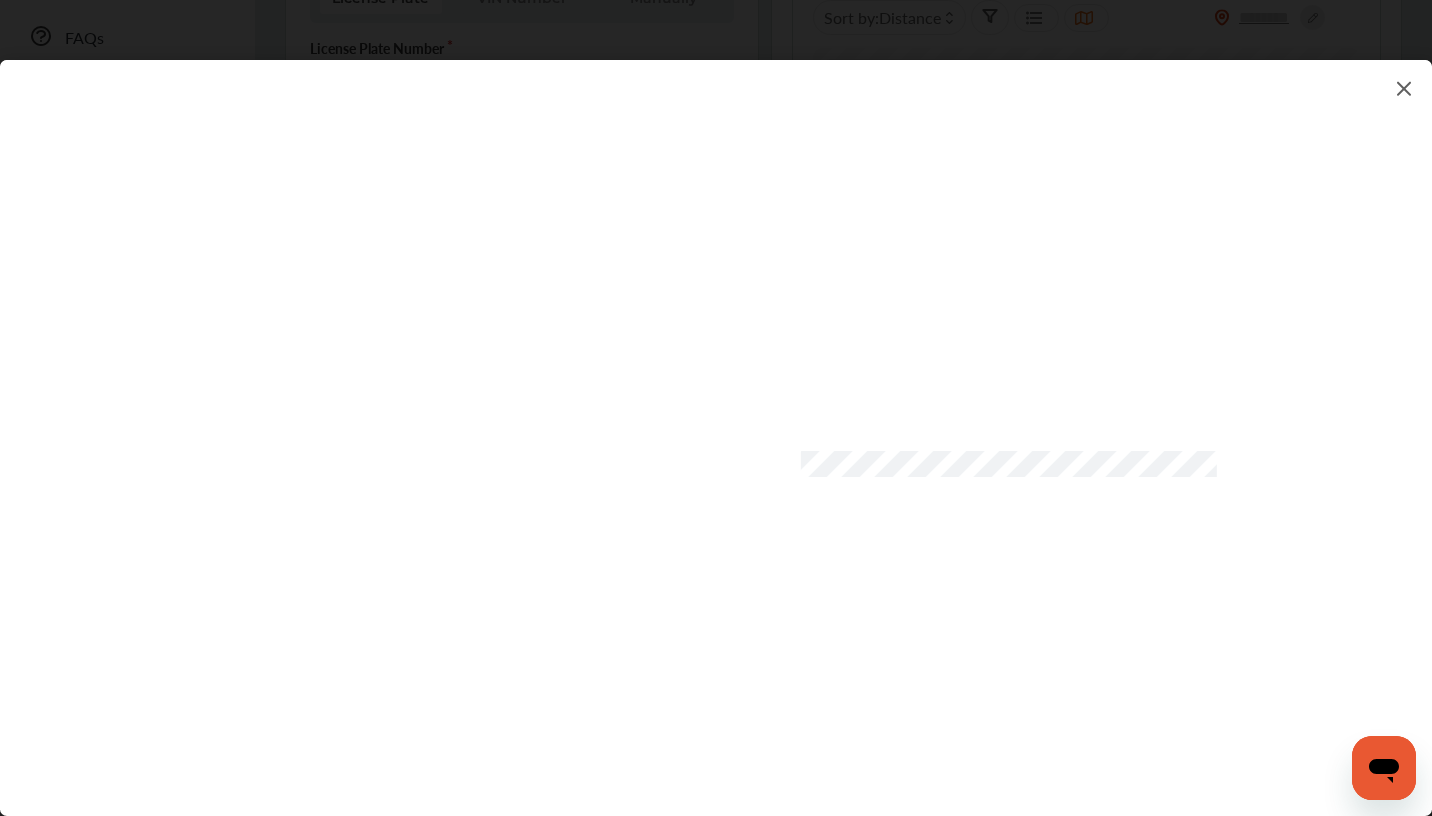 click at bounding box center (716, 418) 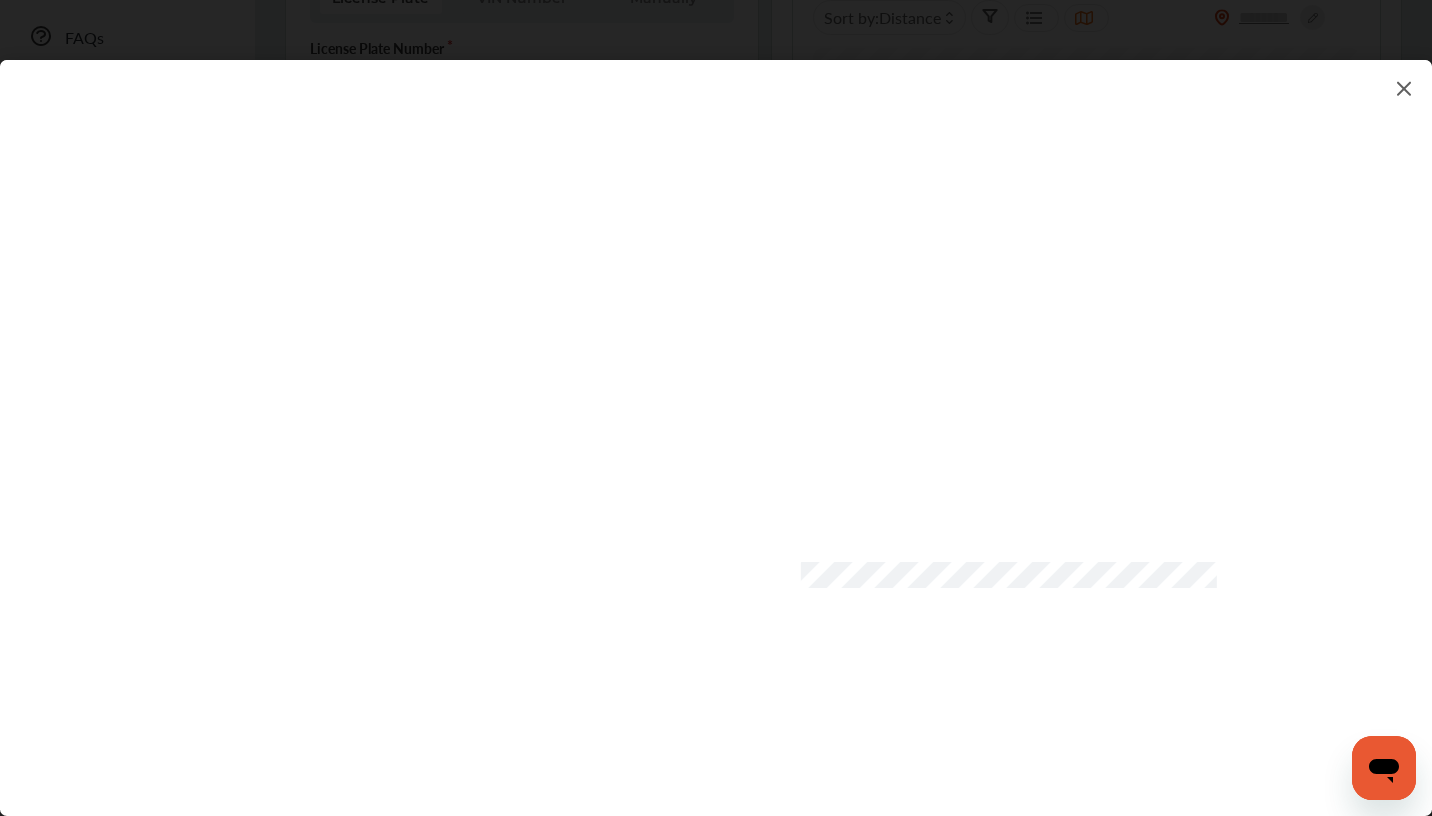 click at bounding box center [716, 418] 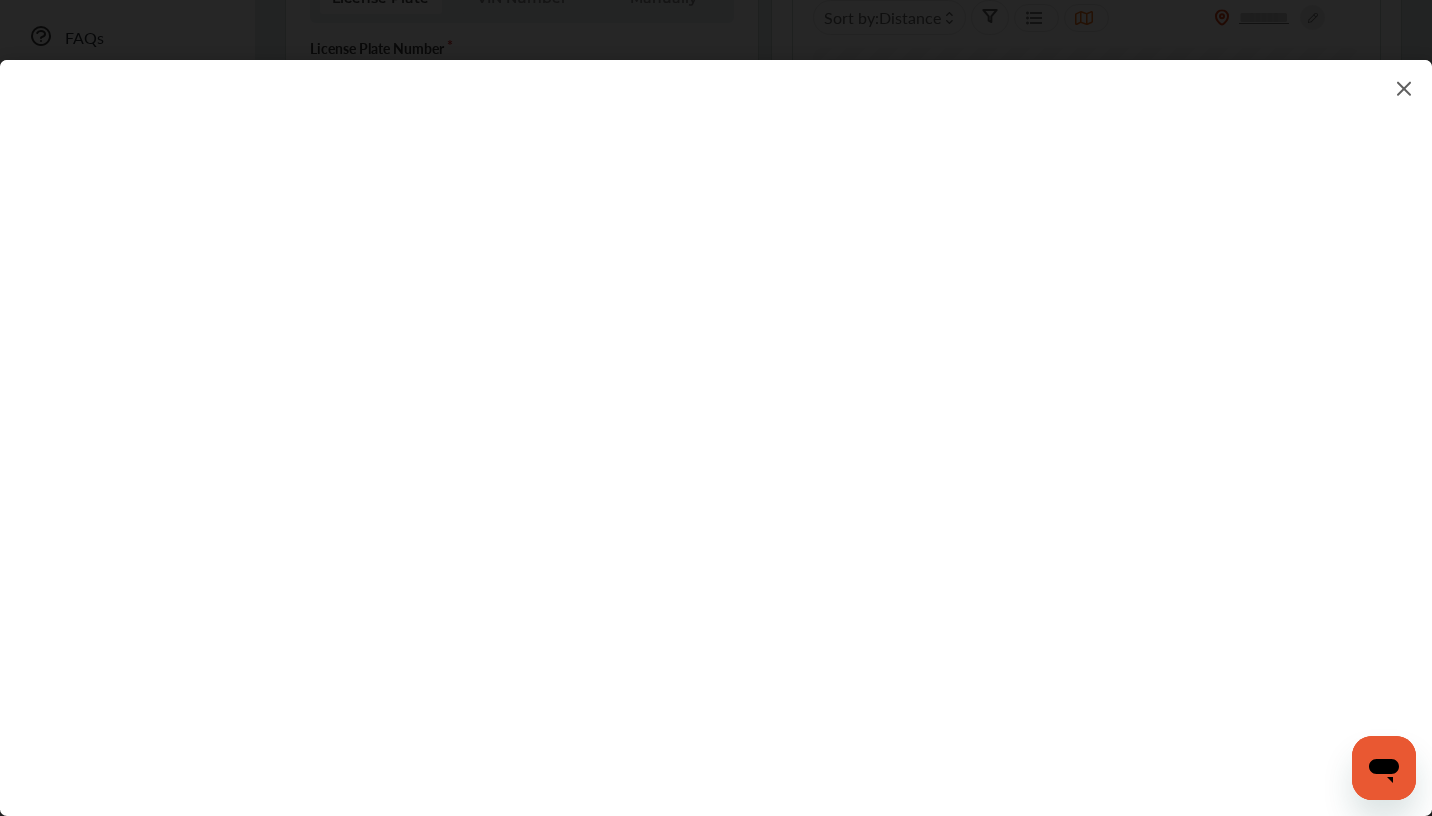 click at bounding box center (716, 418) 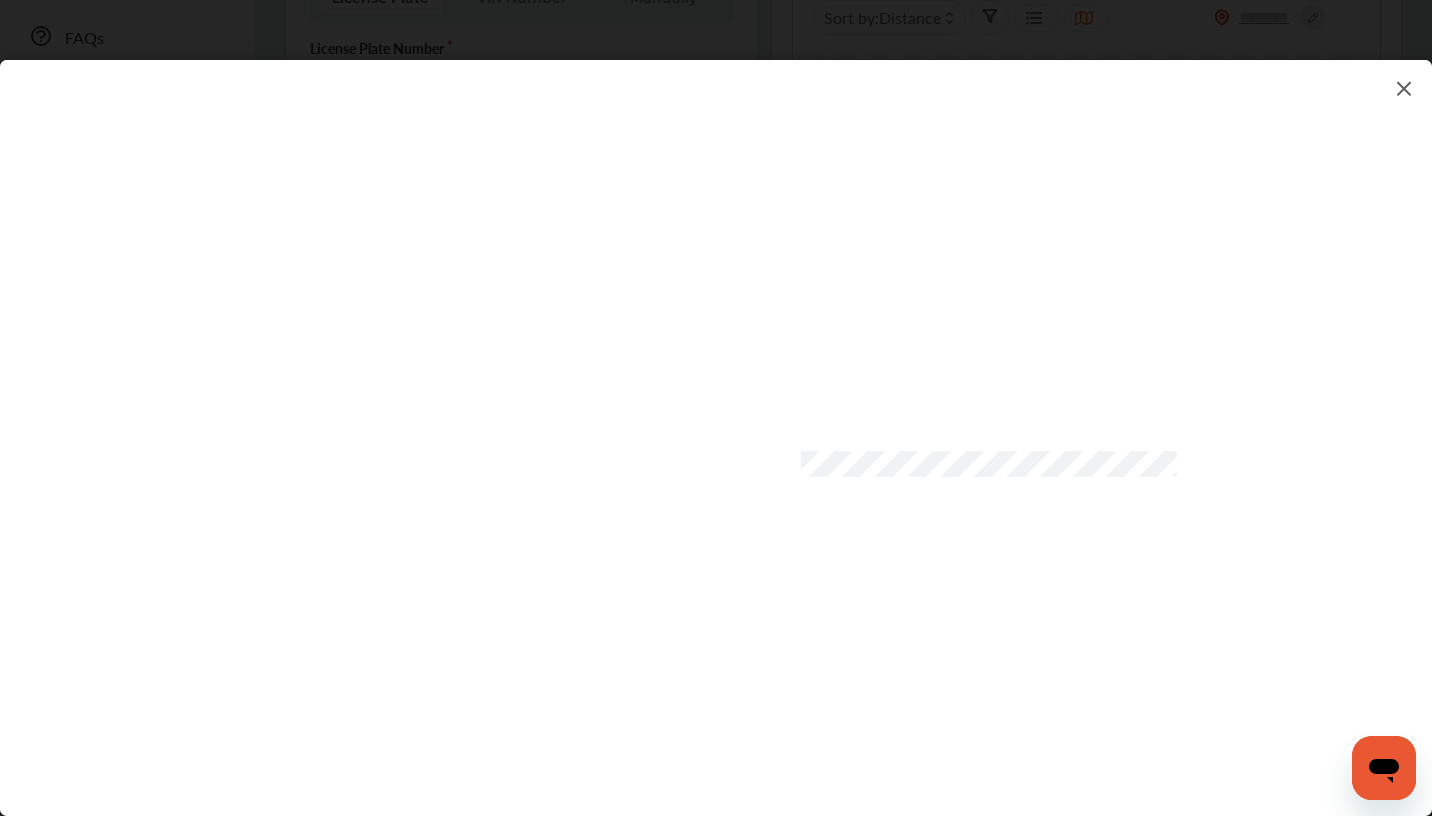 click at bounding box center [716, 418] 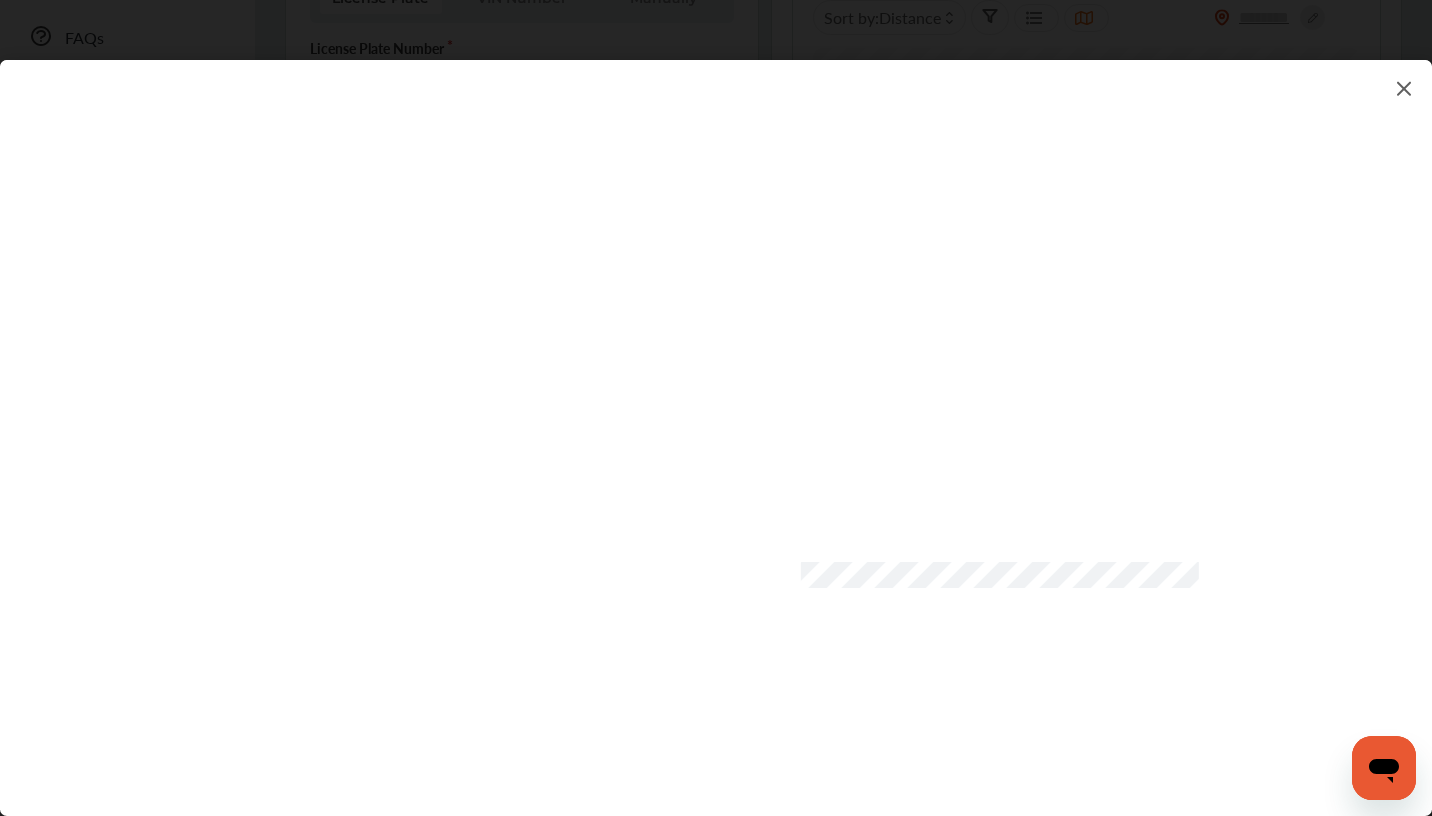 click at bounding box center [716, 418] 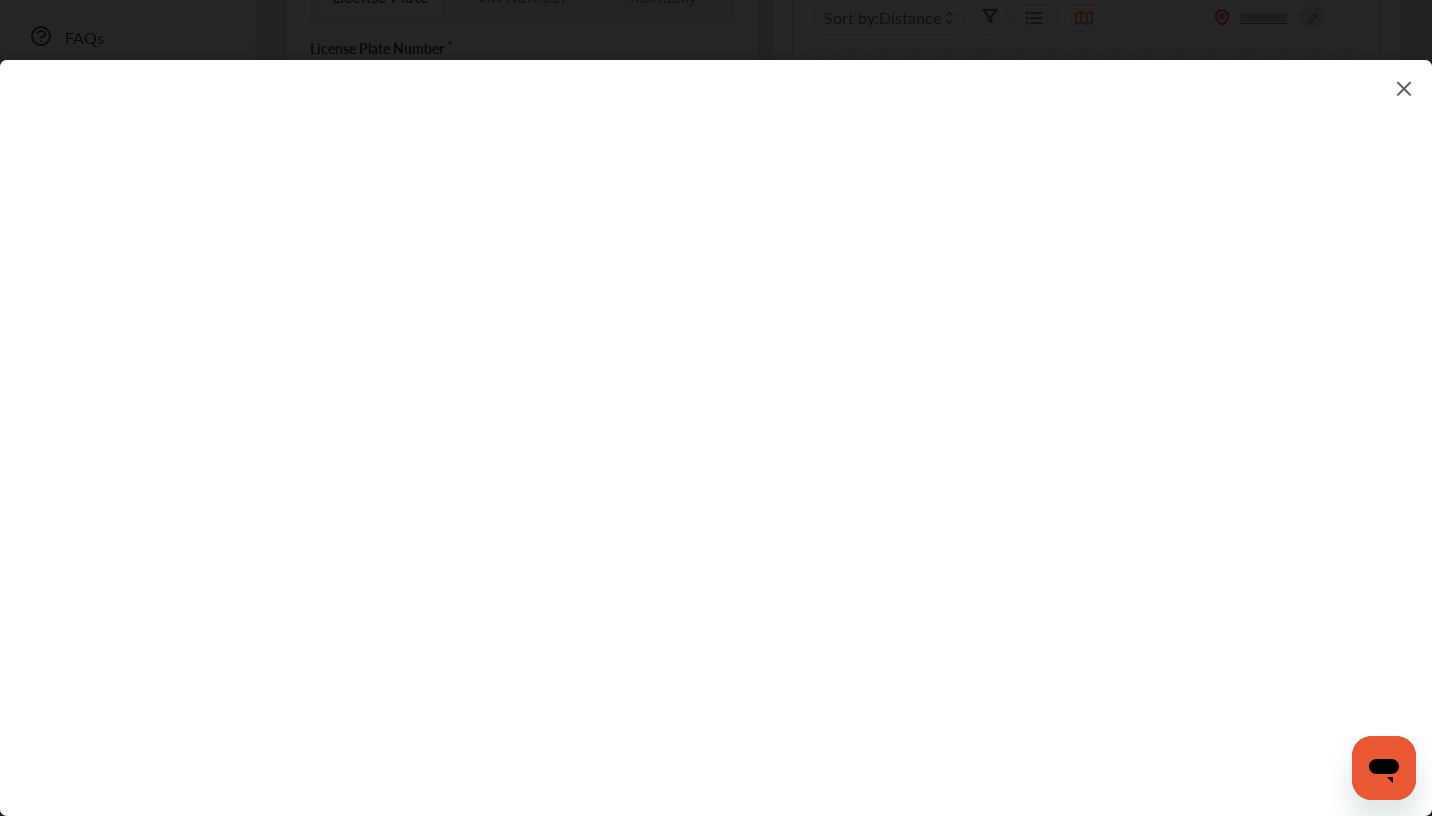 click at bounding box center (716, 418) 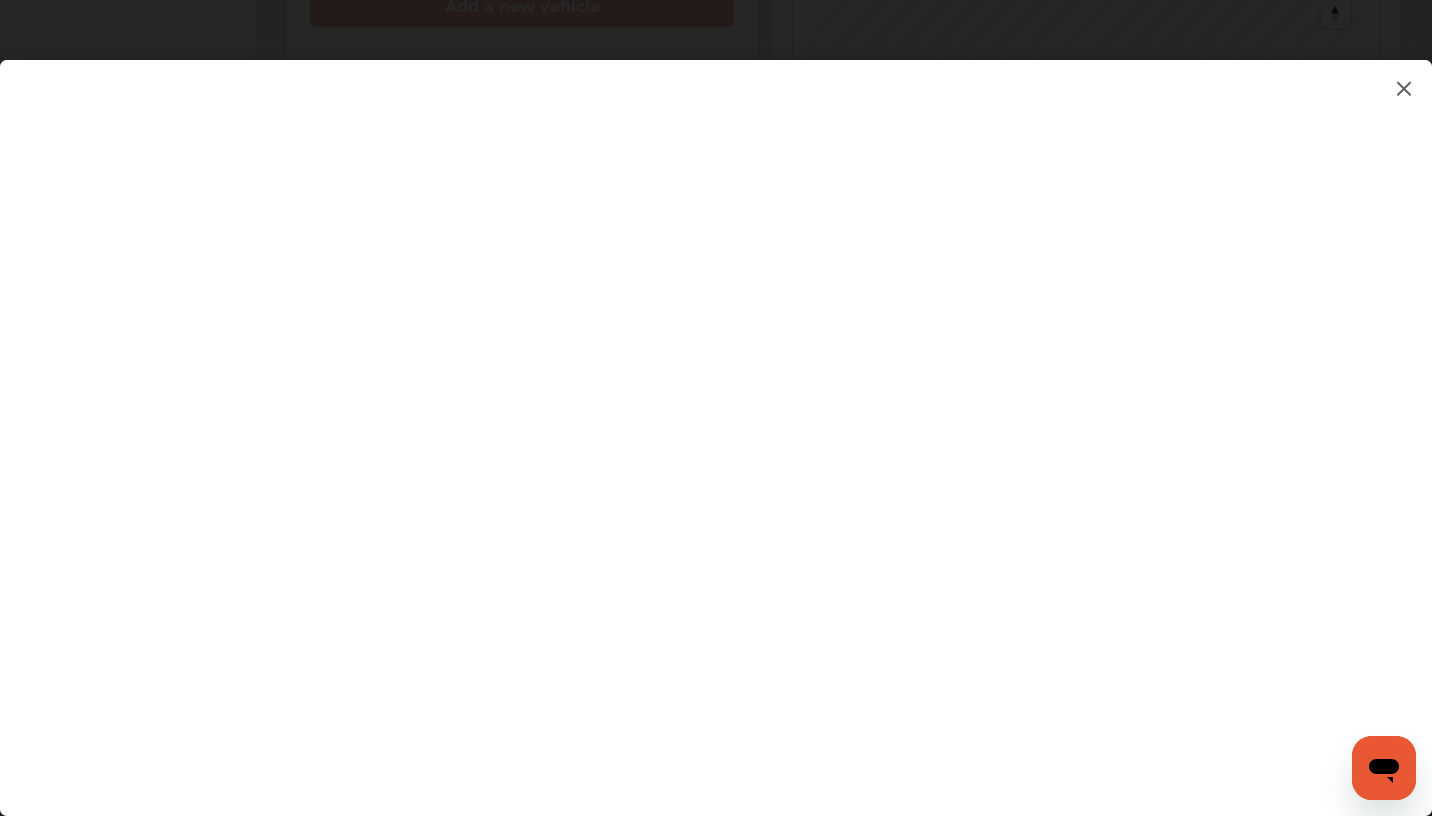 scroll, scrollTop: 855, scrollLeft: 0, axis: vertical 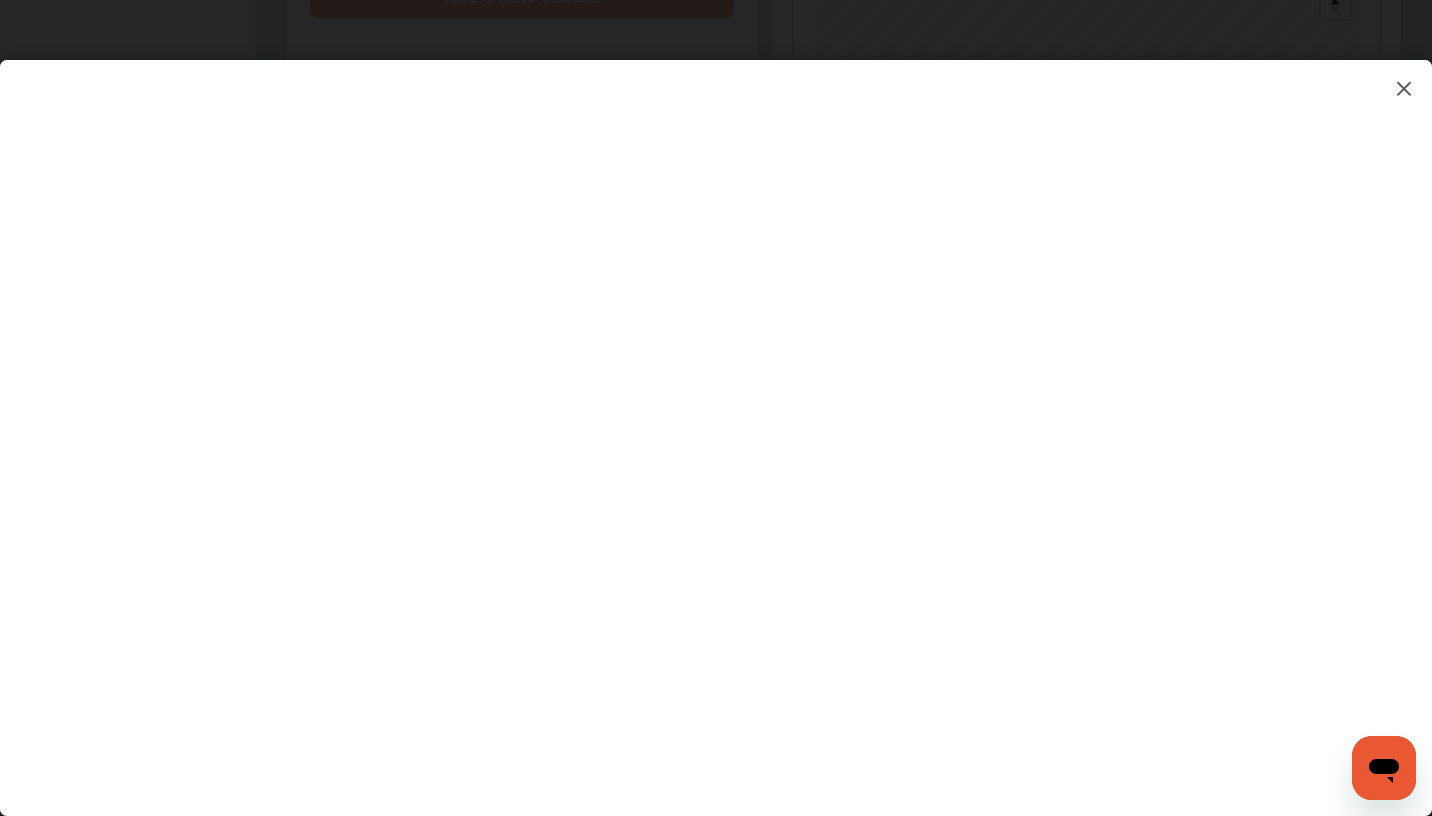 click at bounding box center [716, 418] 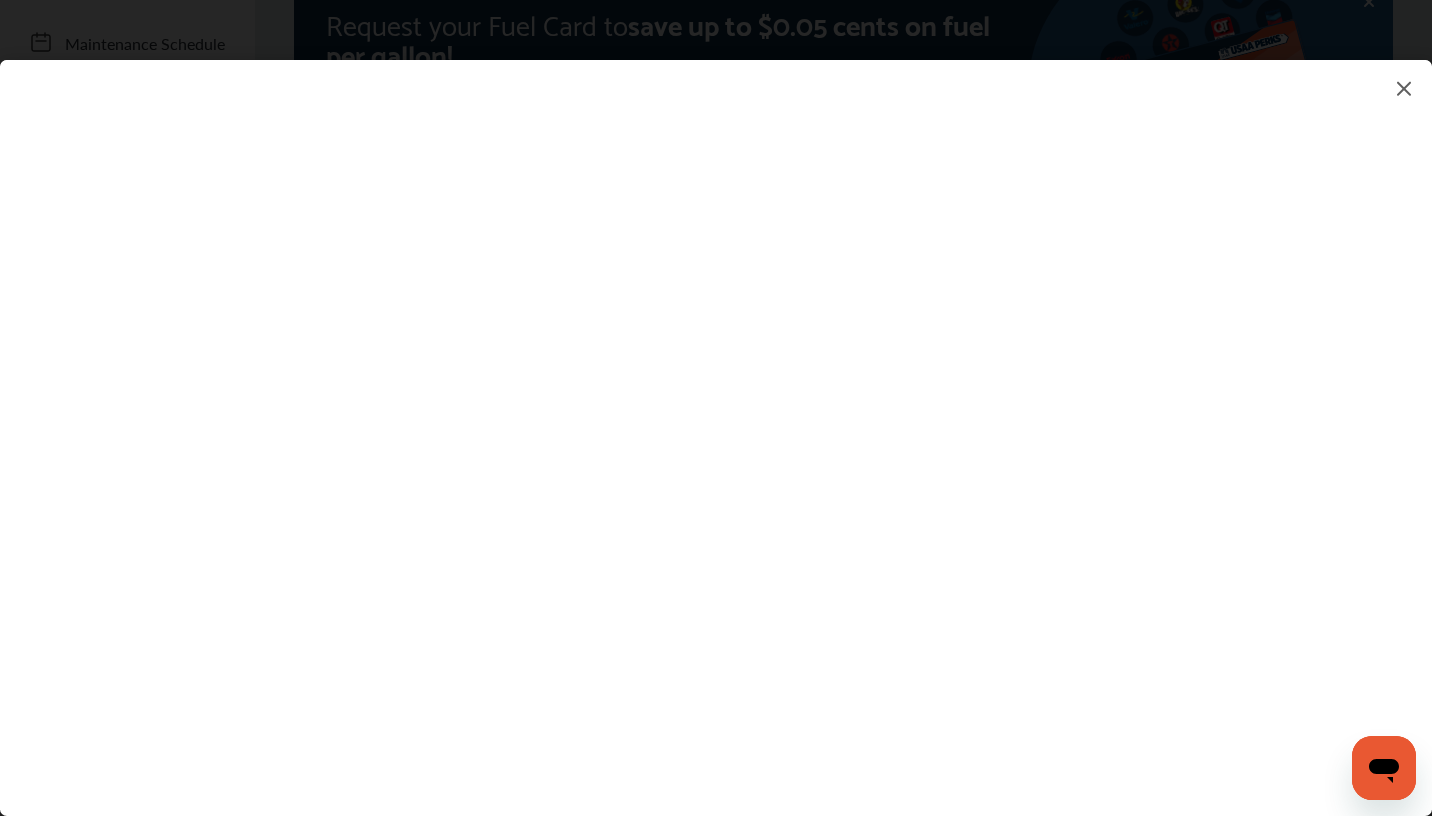 scroll, scrollTop: 186, scrollLeft: 0, axis: vertical 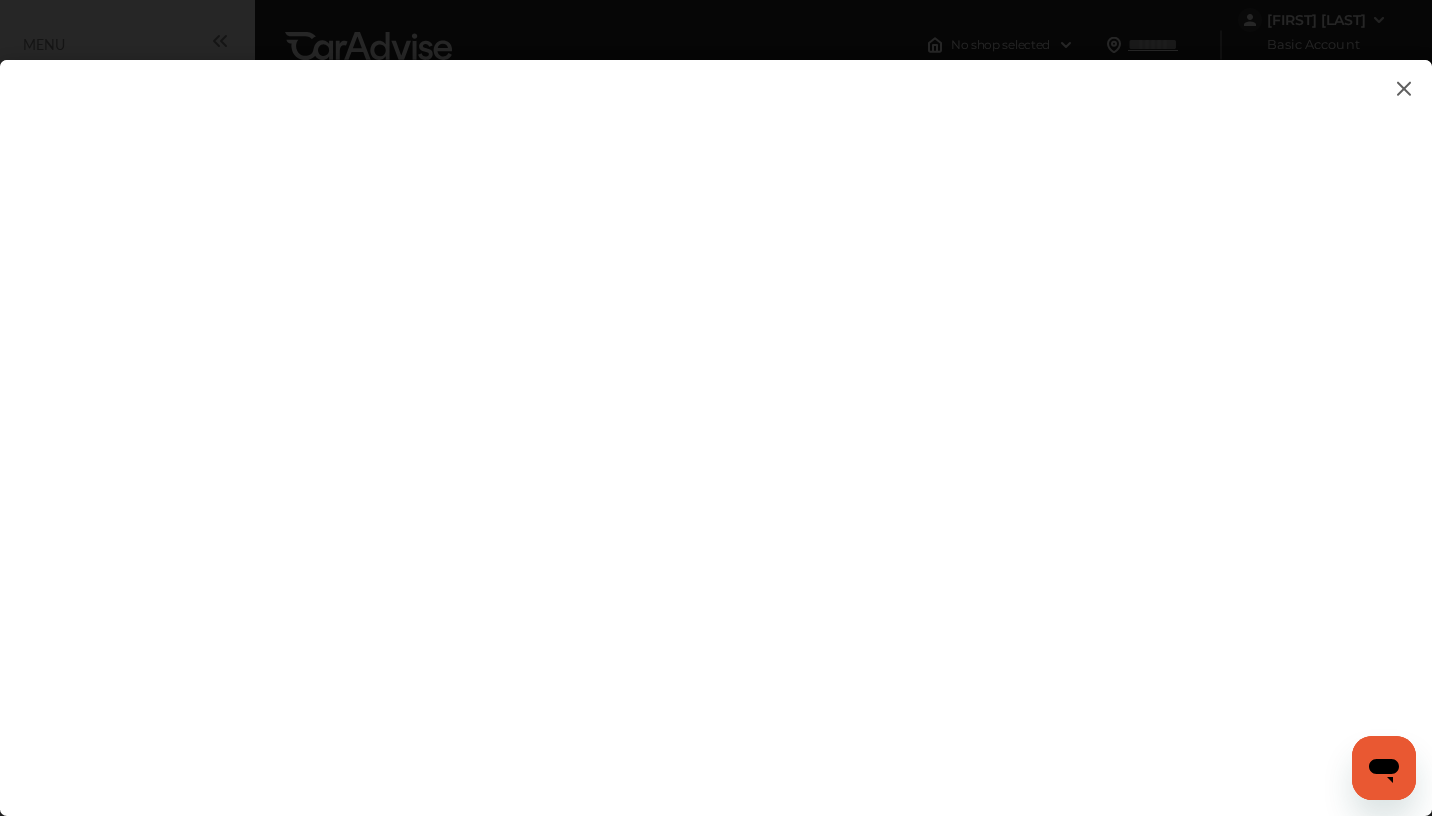 click at bounding box center [1404, 88] 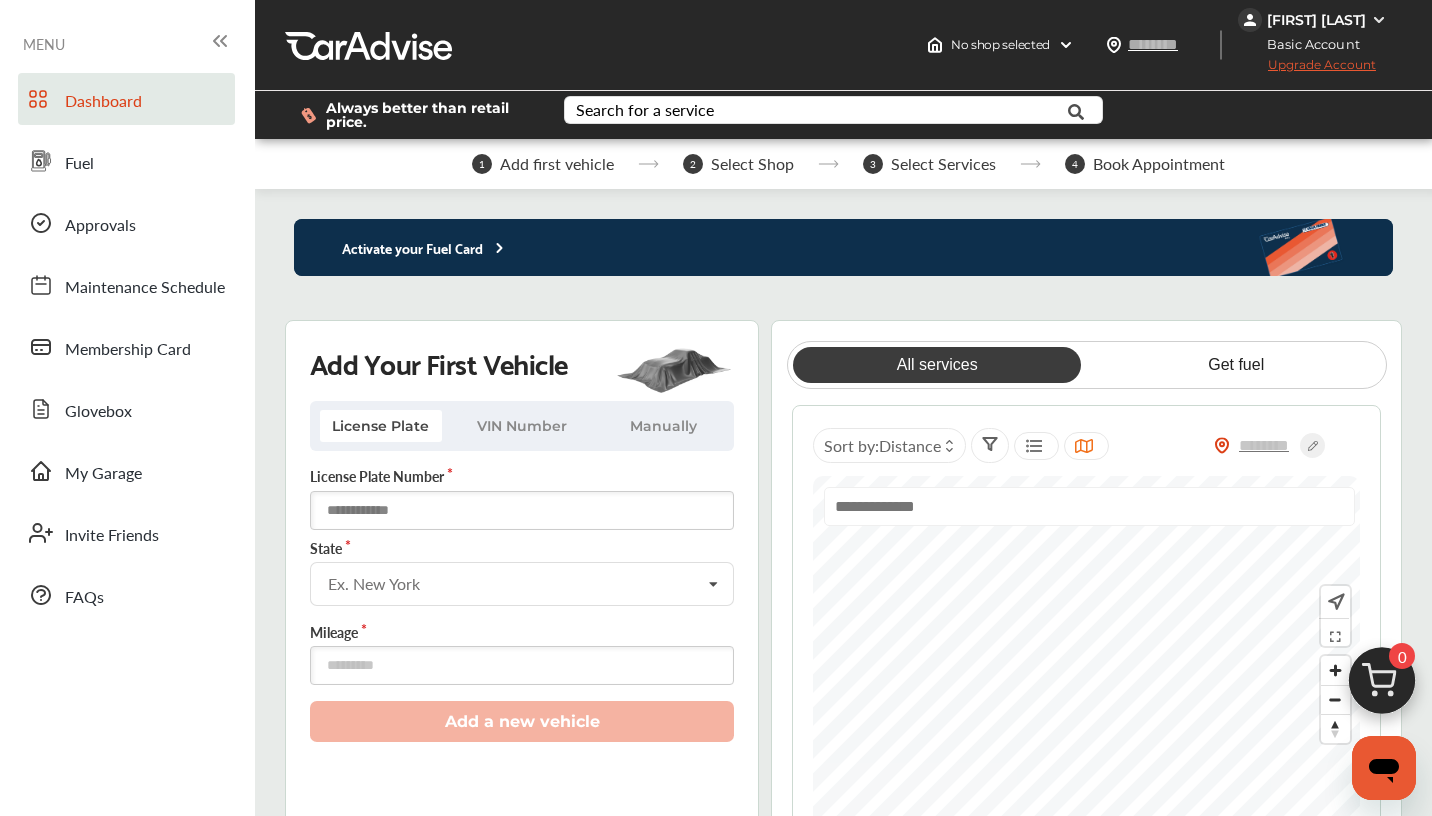 click at bounding box center (522, 510) 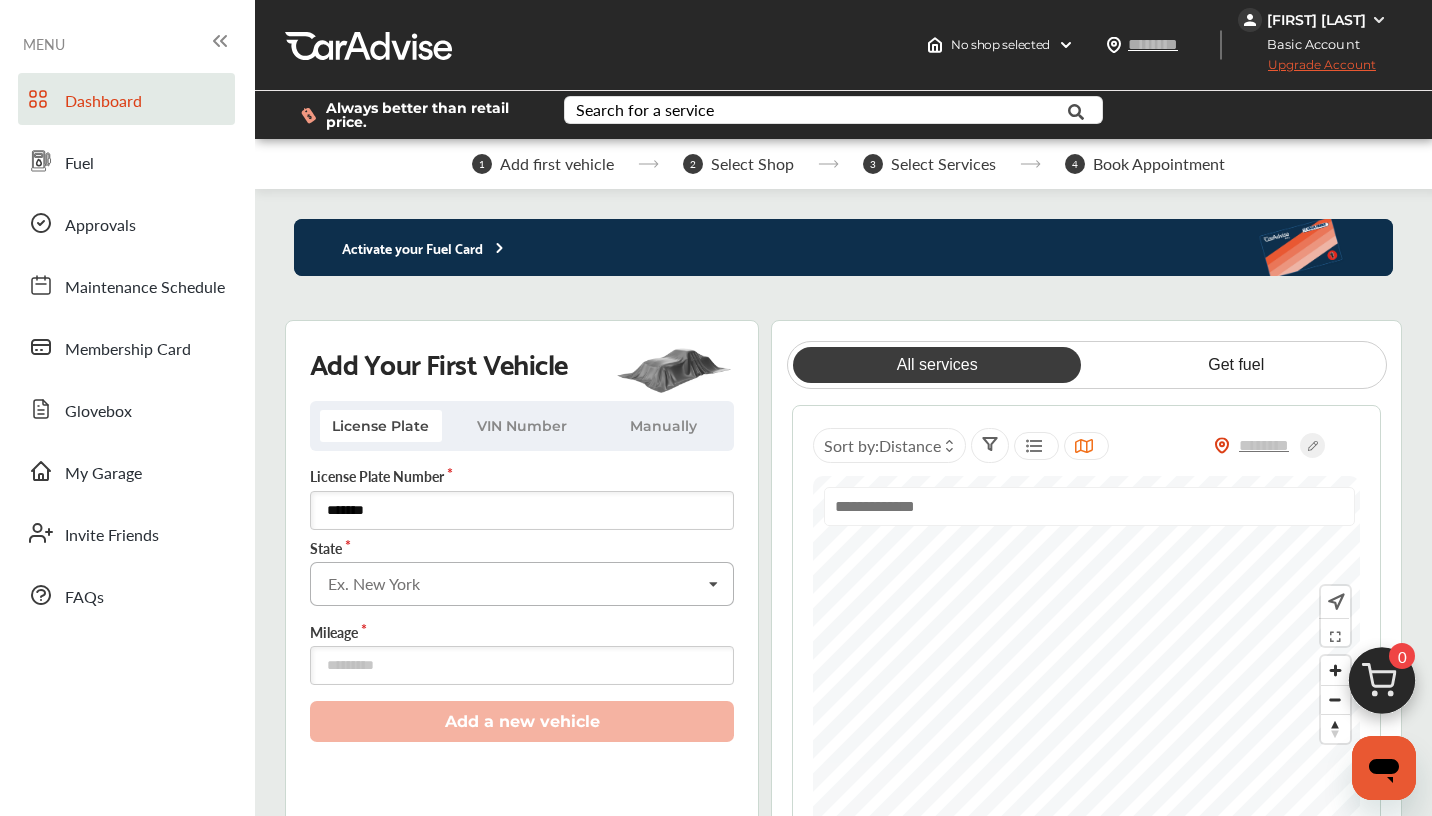 type on "*******" 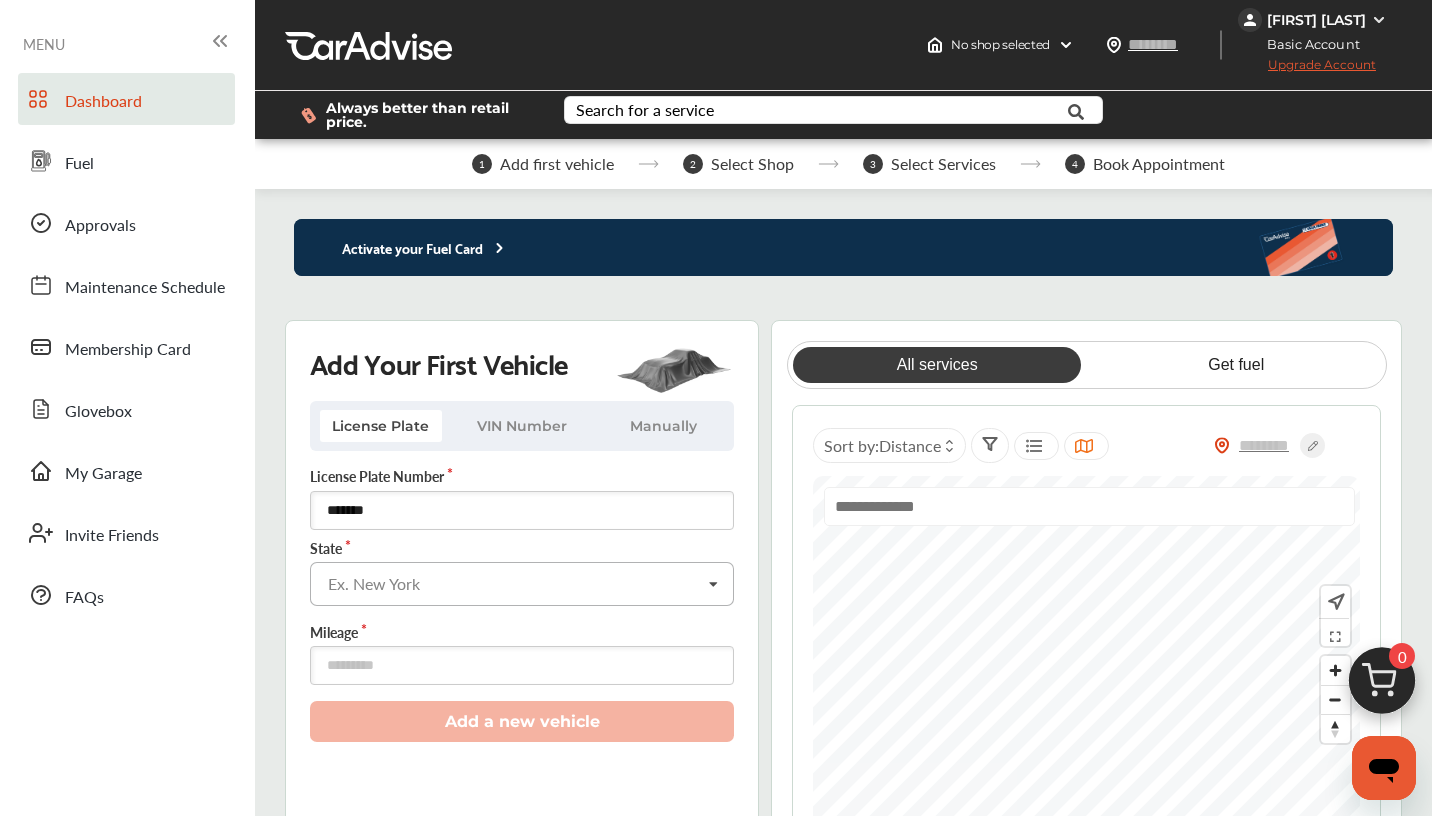 click at bounding box center (523, 582) 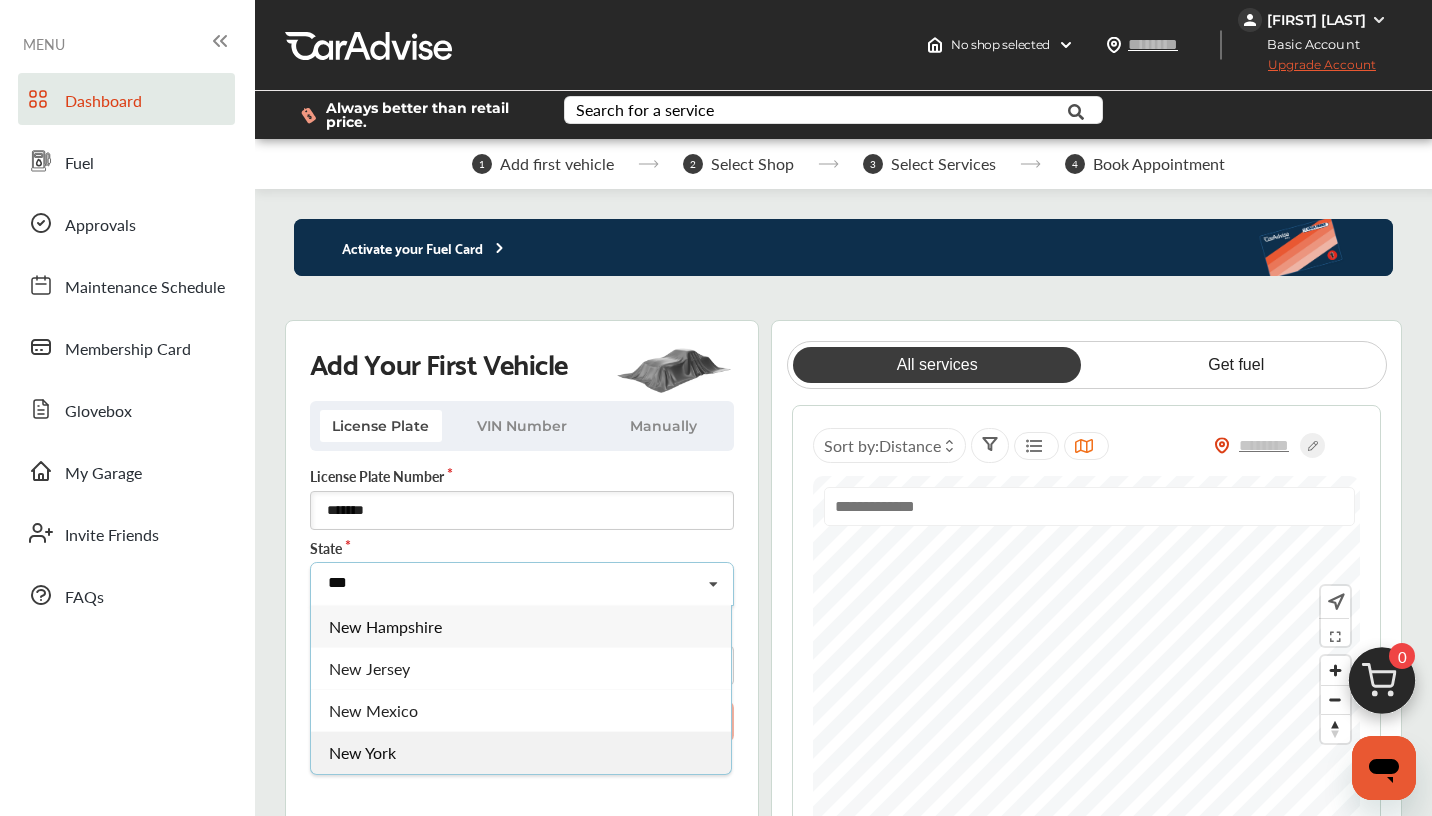 type on "***" 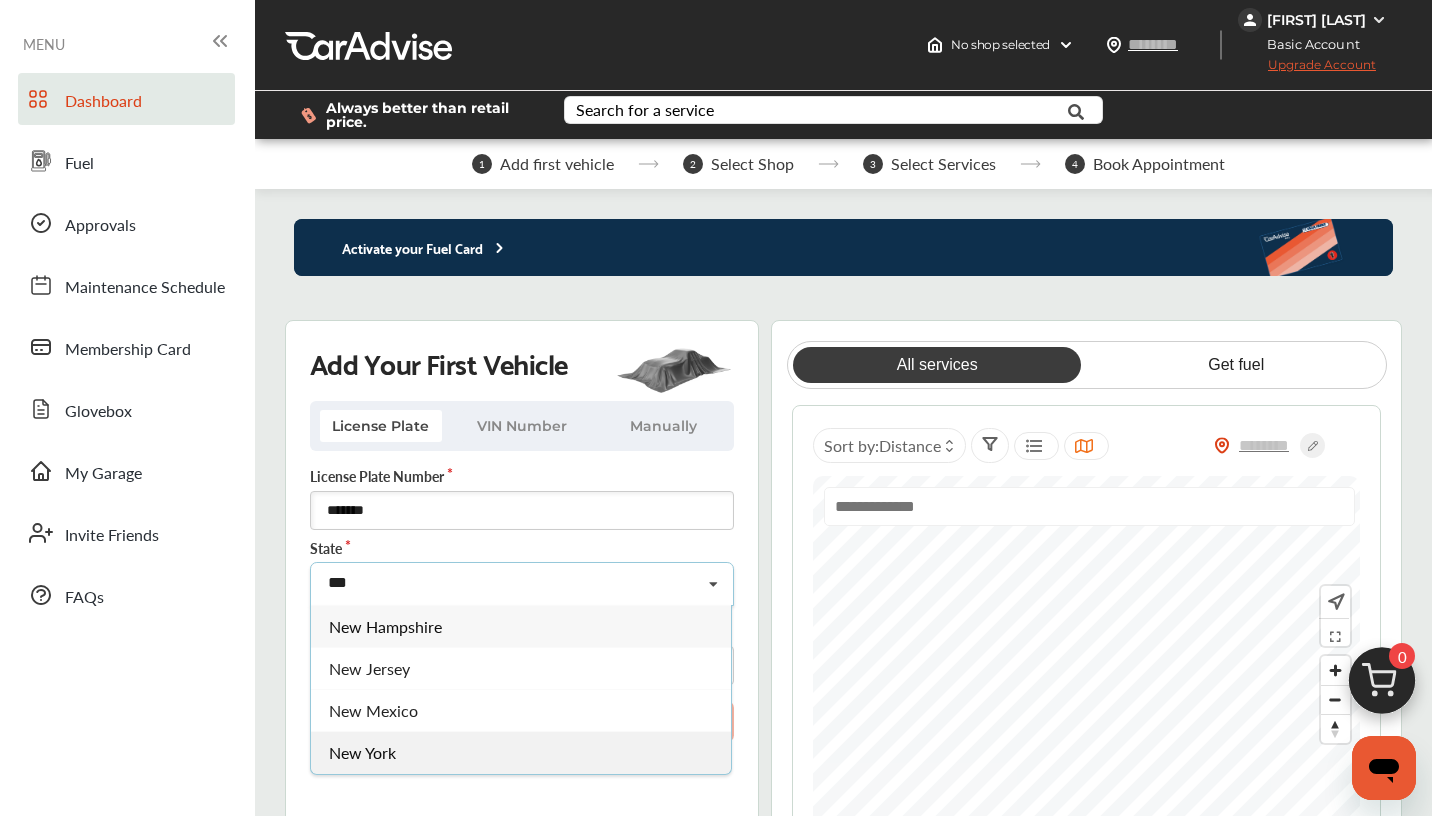 click on "New York" at bounding box center (521, 752) 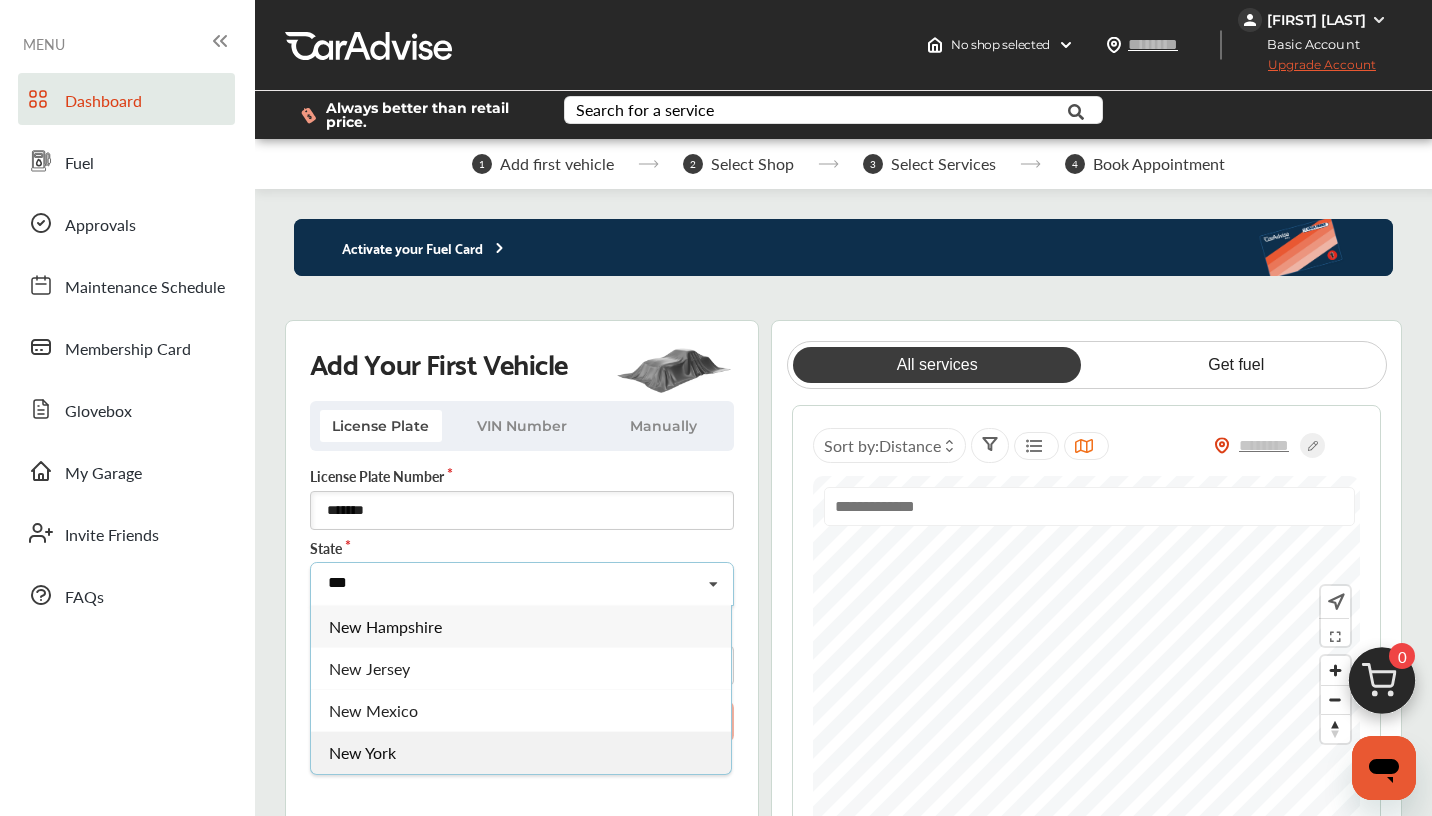 type 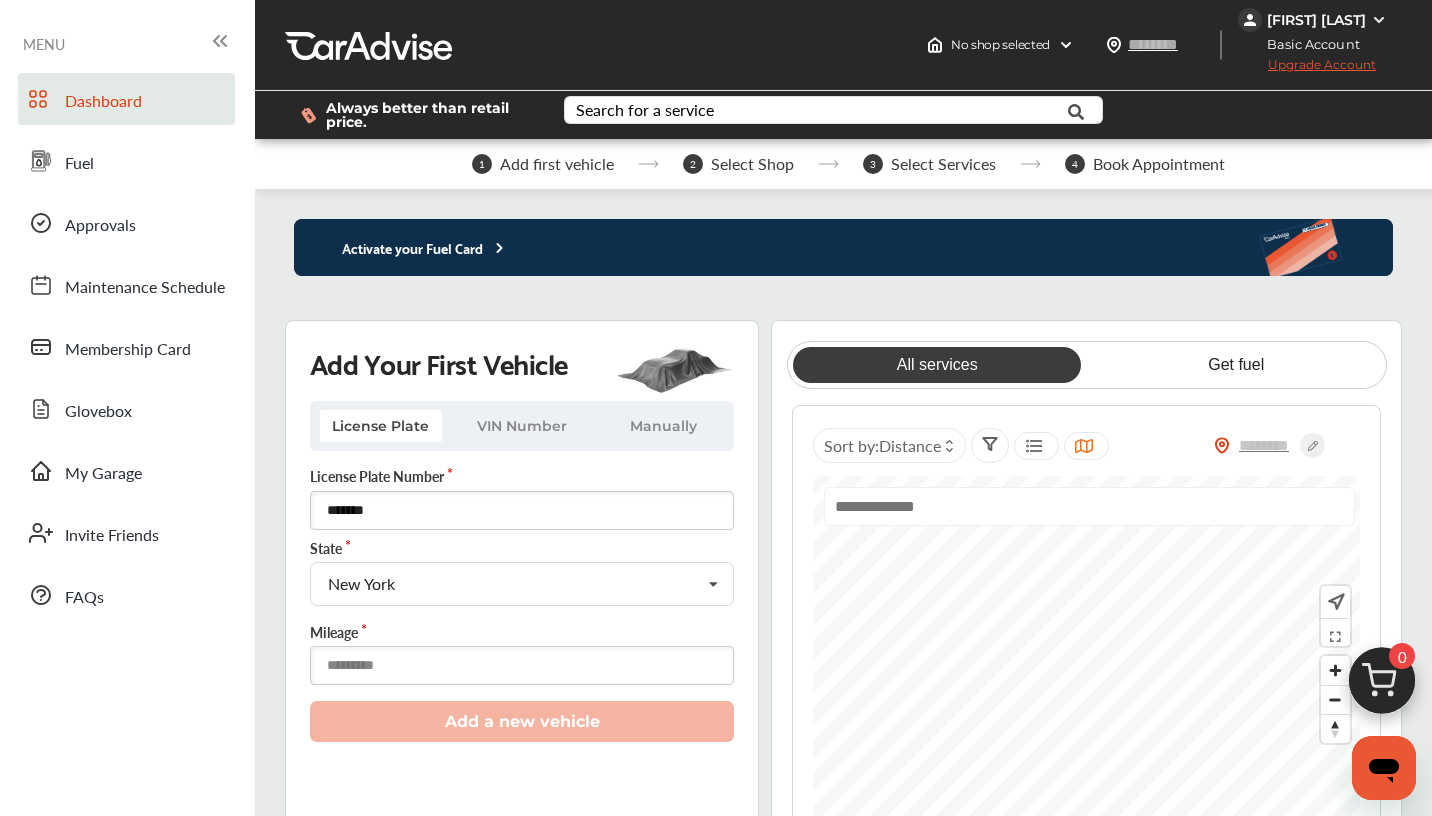 click at bounding box center [522, 665] 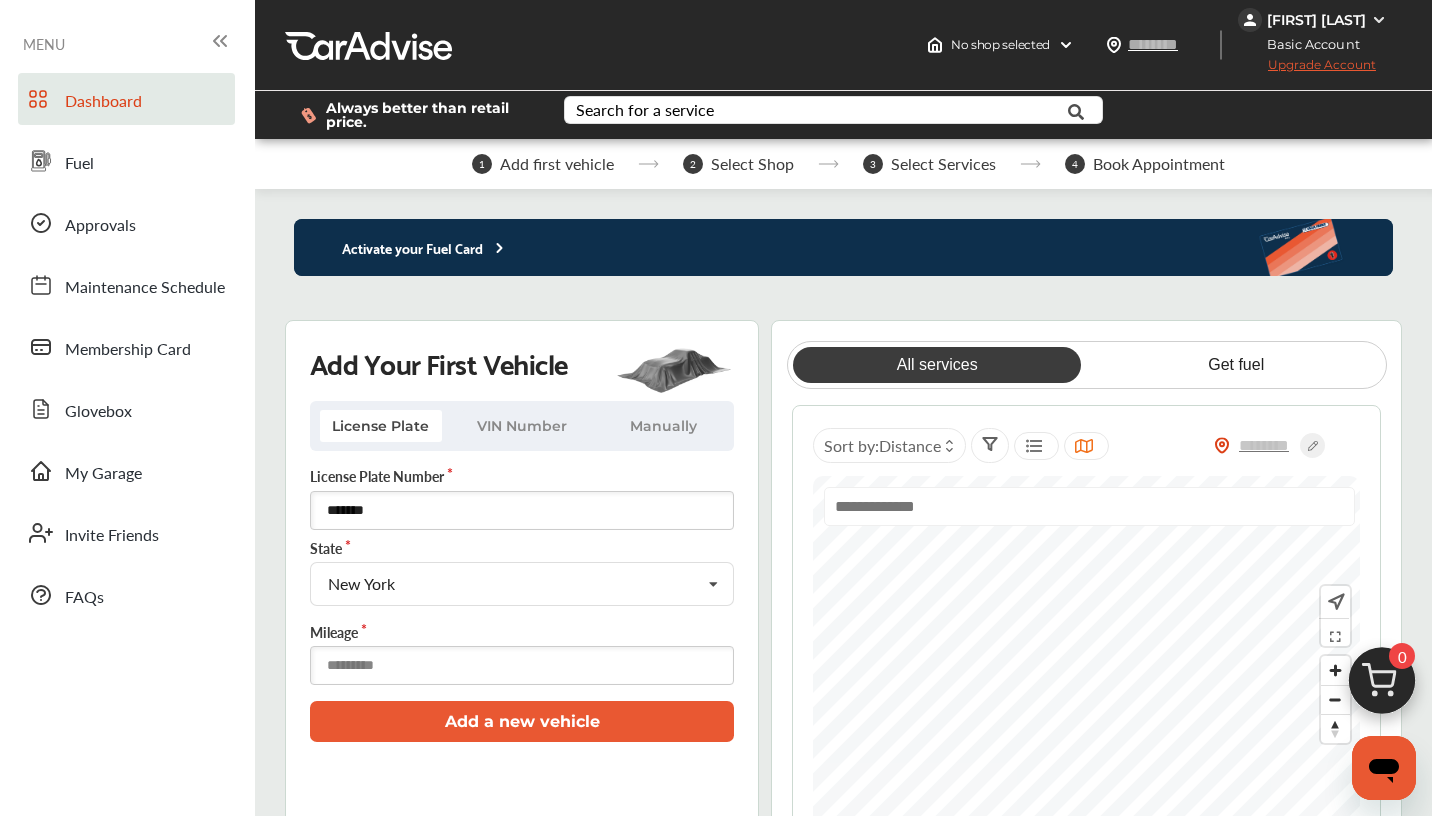 type on "******" 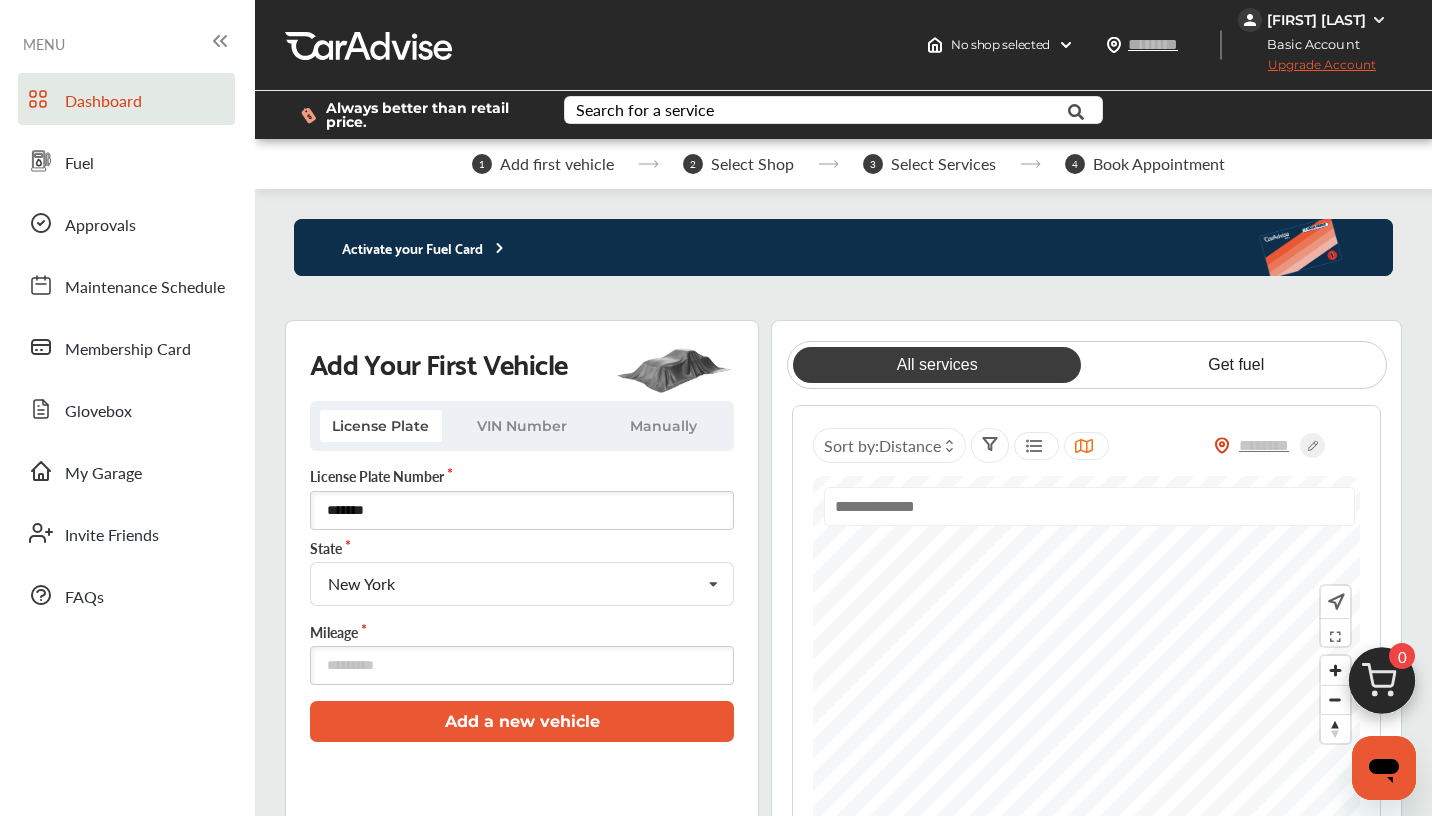 click on "Add a new vehicle" at bounding box center (522, 721) 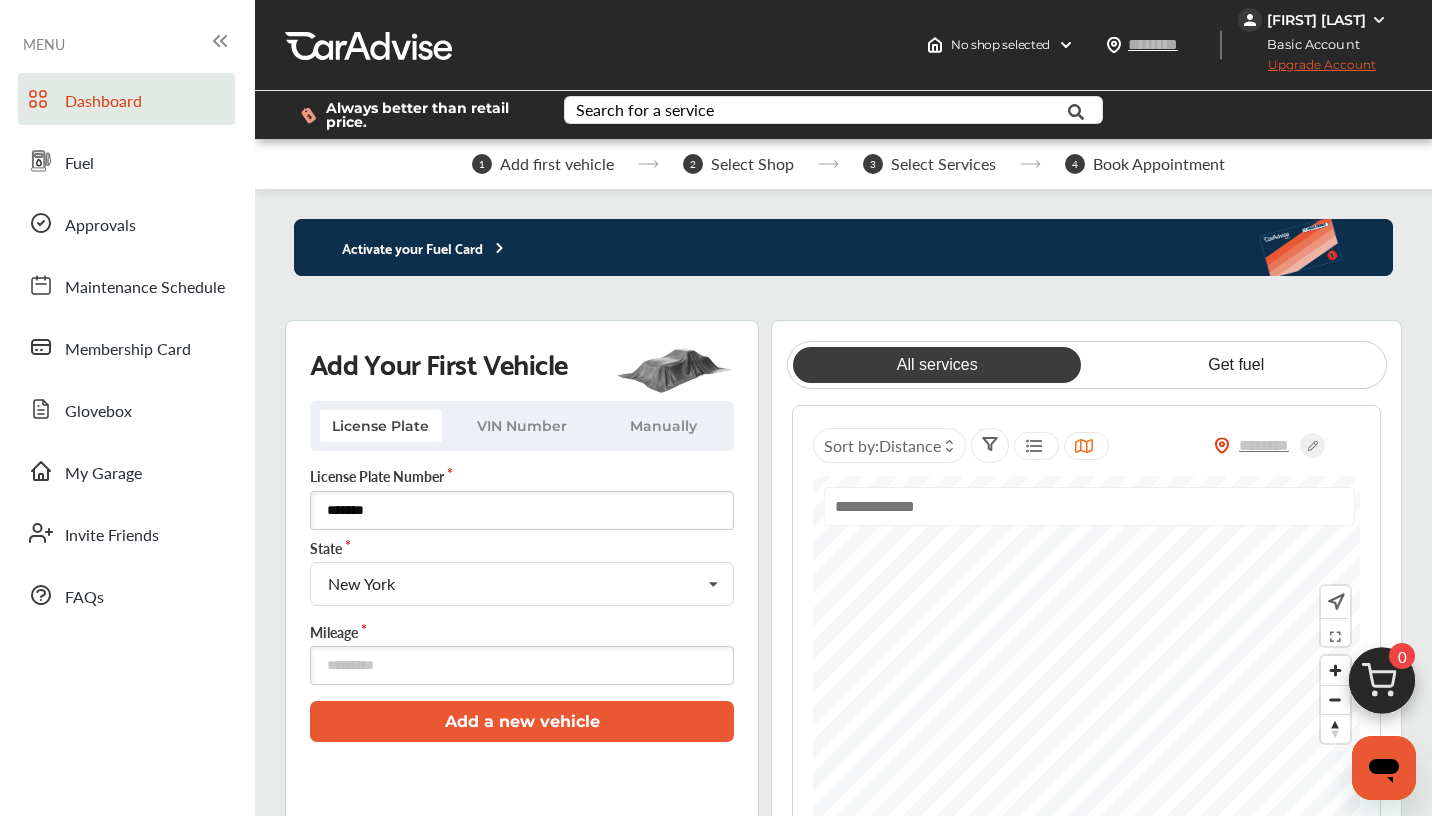 click on "*******" at bounding box center (522, 510) 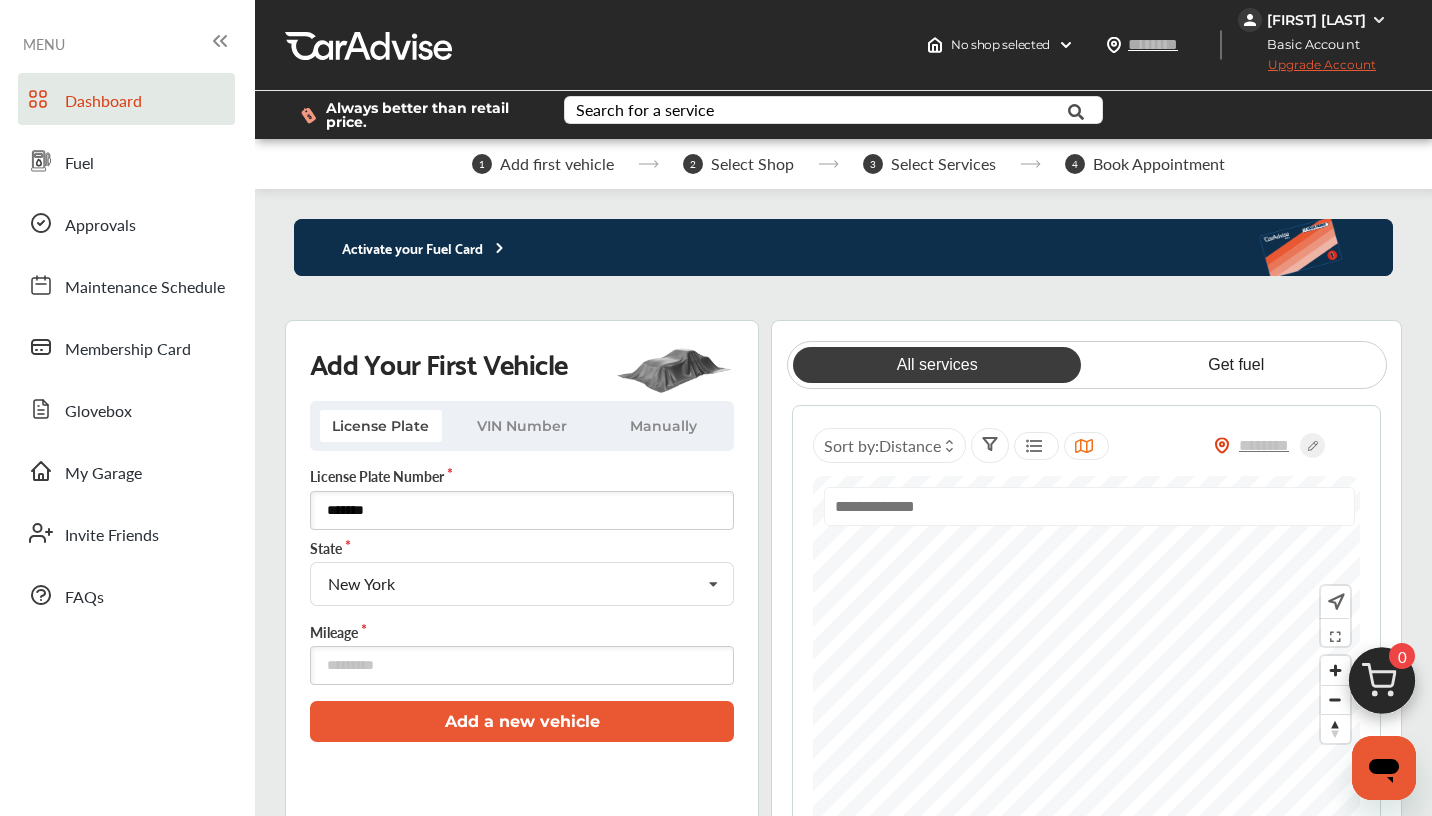 click on "*******" at bounding box center [522, 510] 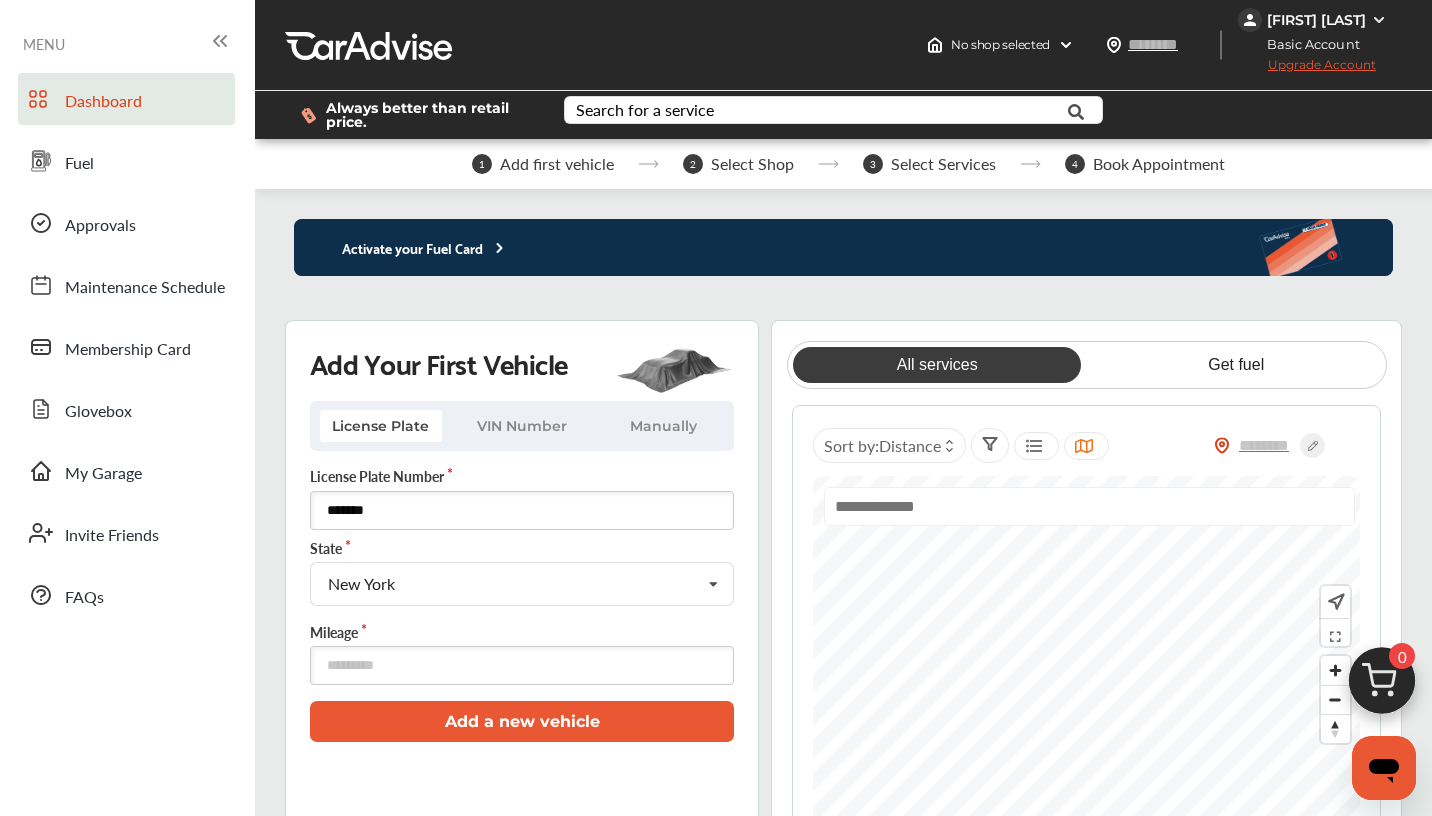 click on "*******" at bounding box center (522, 510) 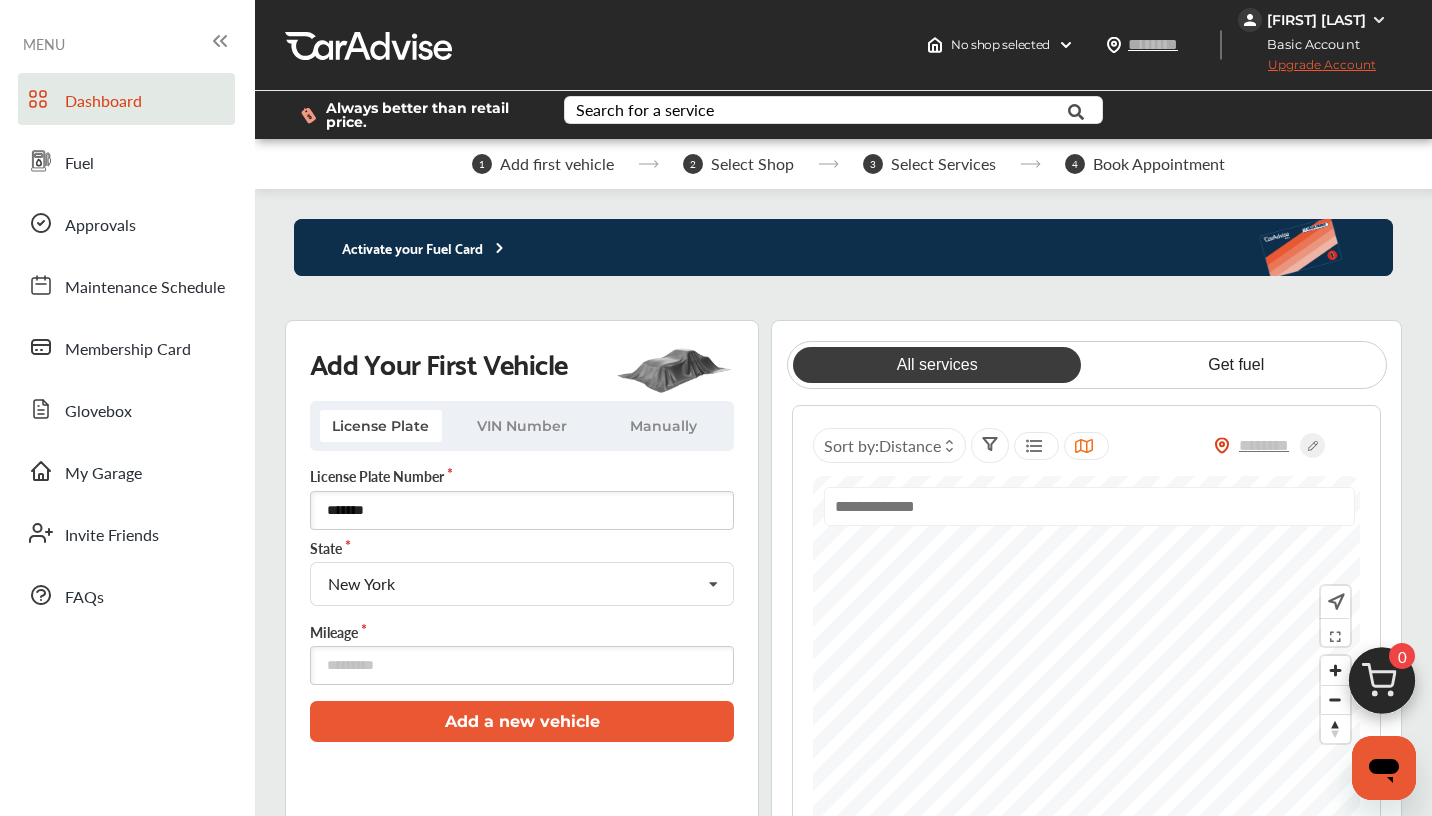 click on "Add a new vehicle" at bounding box center (522, 721) 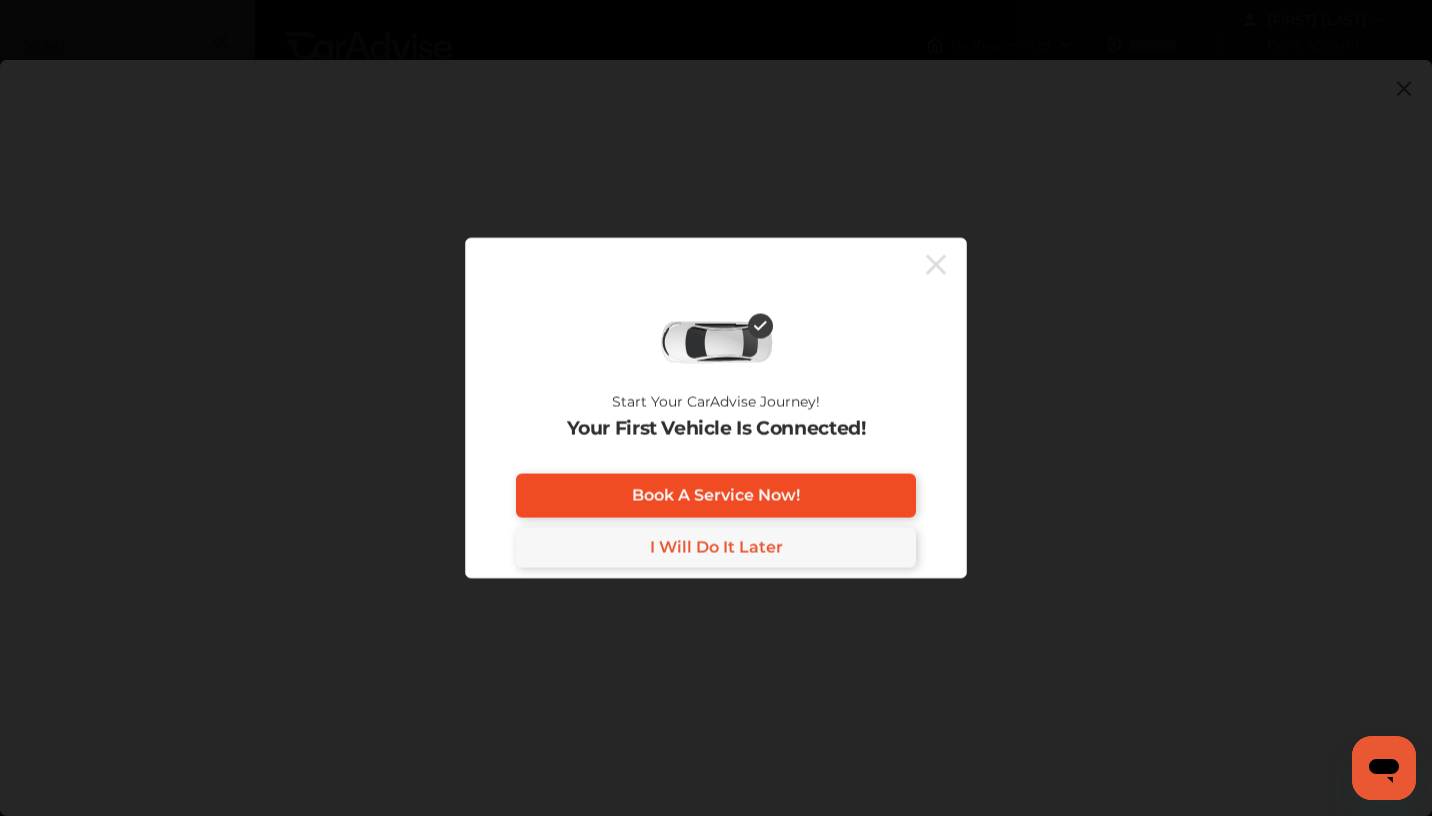 click on "Book A Service Now!" at bounding box center [716, 495] 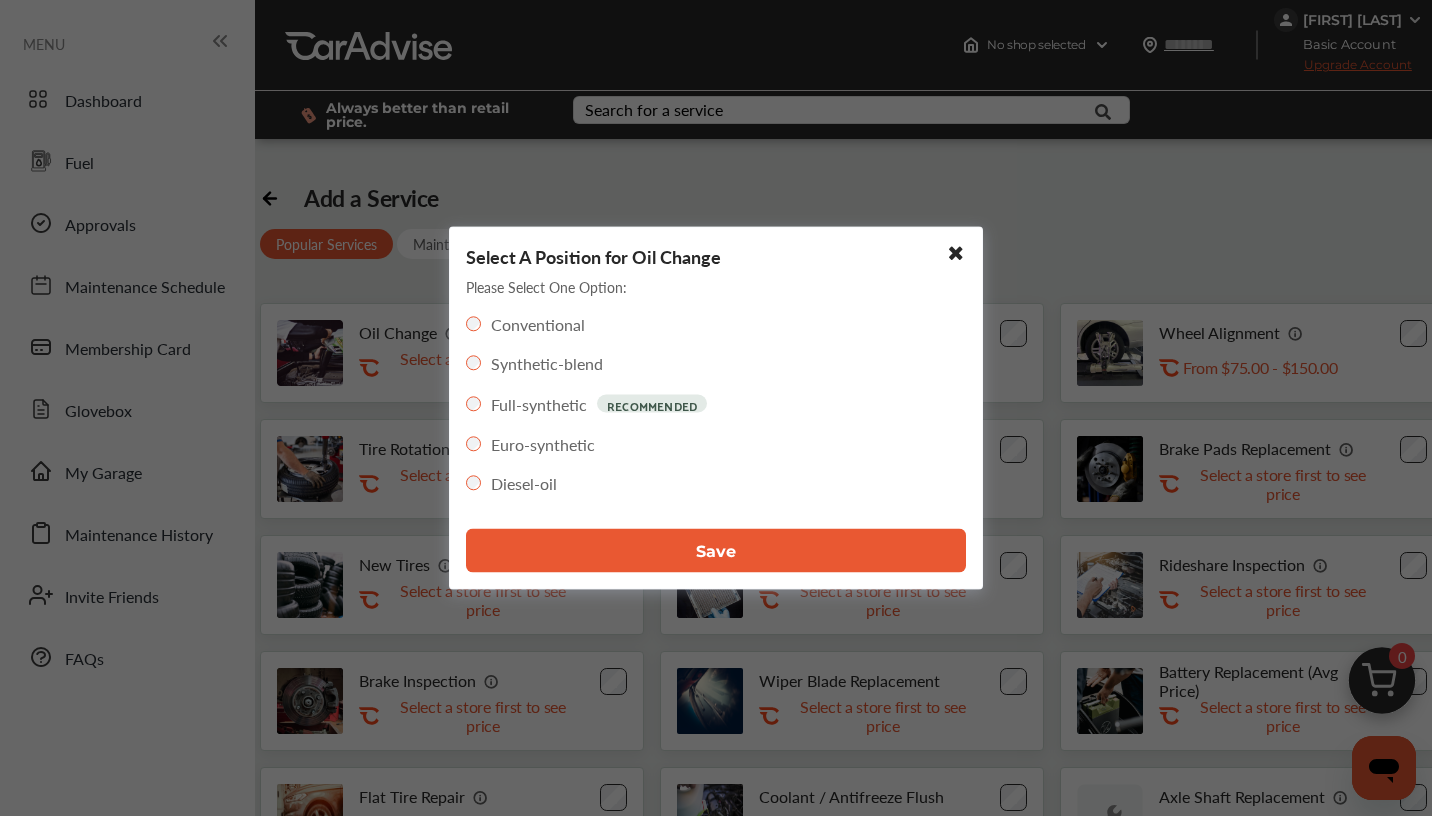 click on "Save" at bounding box center [716, 551] 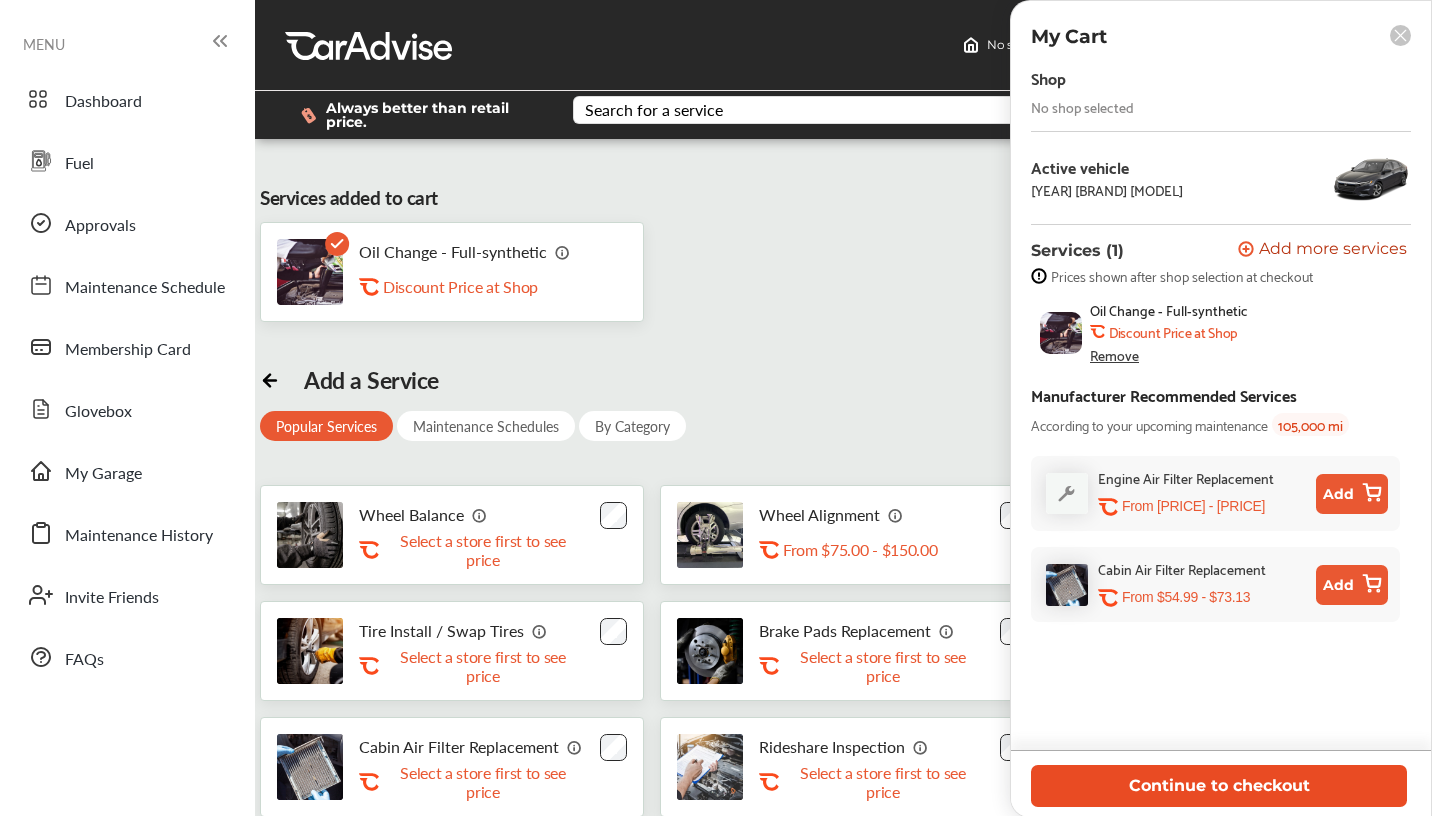 click on "Continue to checkout" at bounding box center (1219, 785) 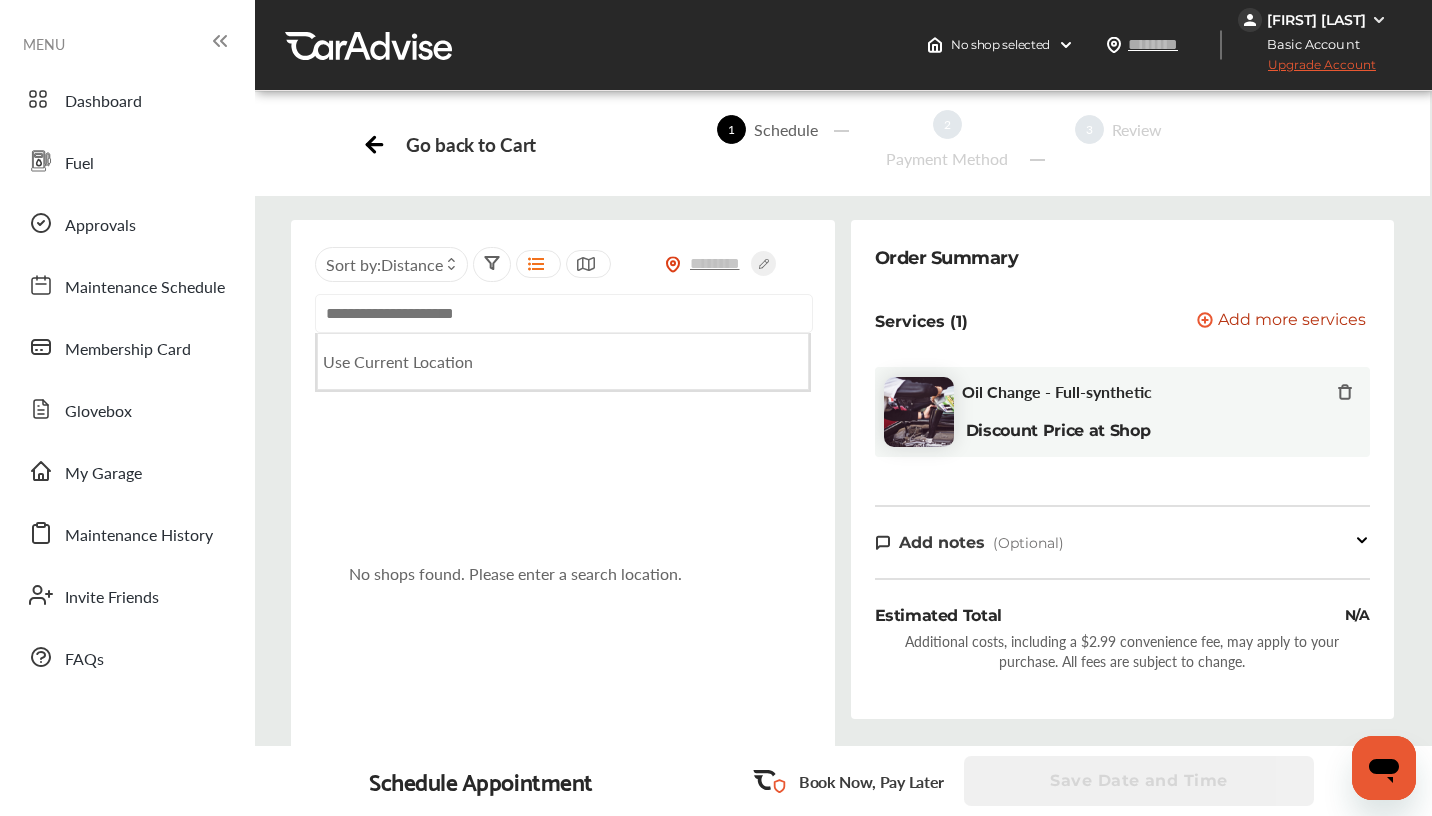 click at bounding box center [563, 313] 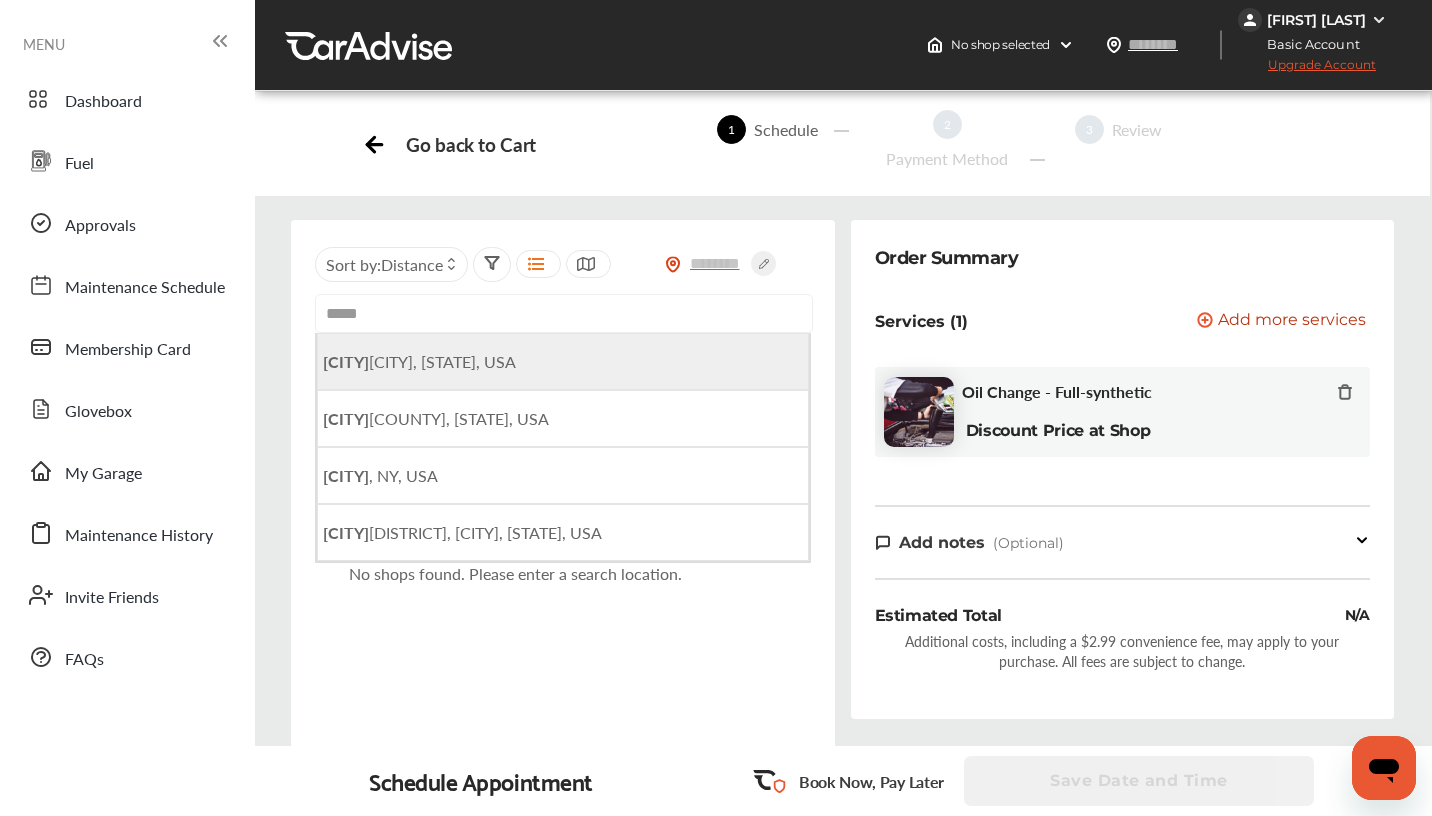 click on "[CITY], [STATE], USA" at bounding box center (419, 361) 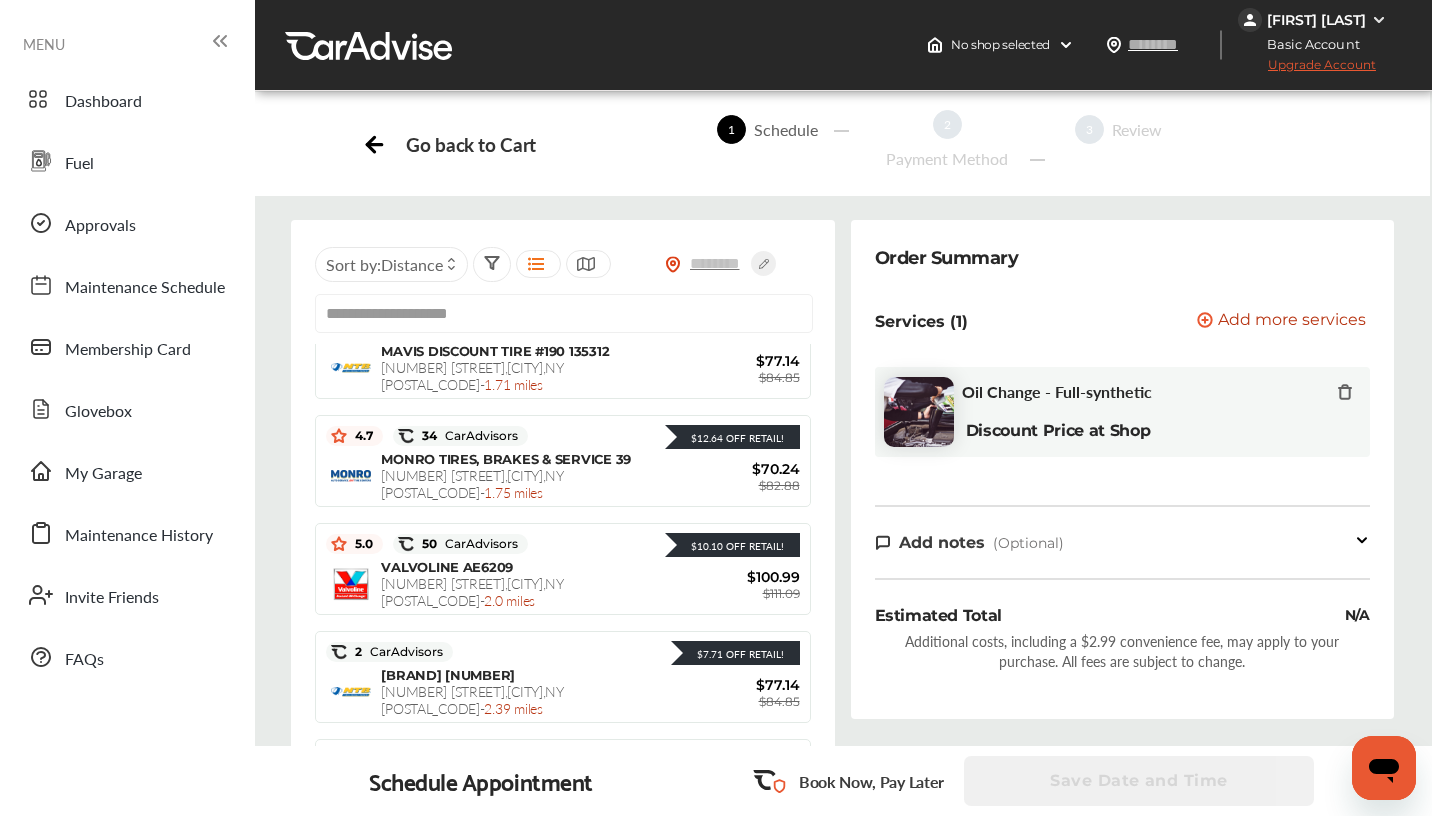 scroll, scrollTop: 0, scrollLeft: 0, axis: both 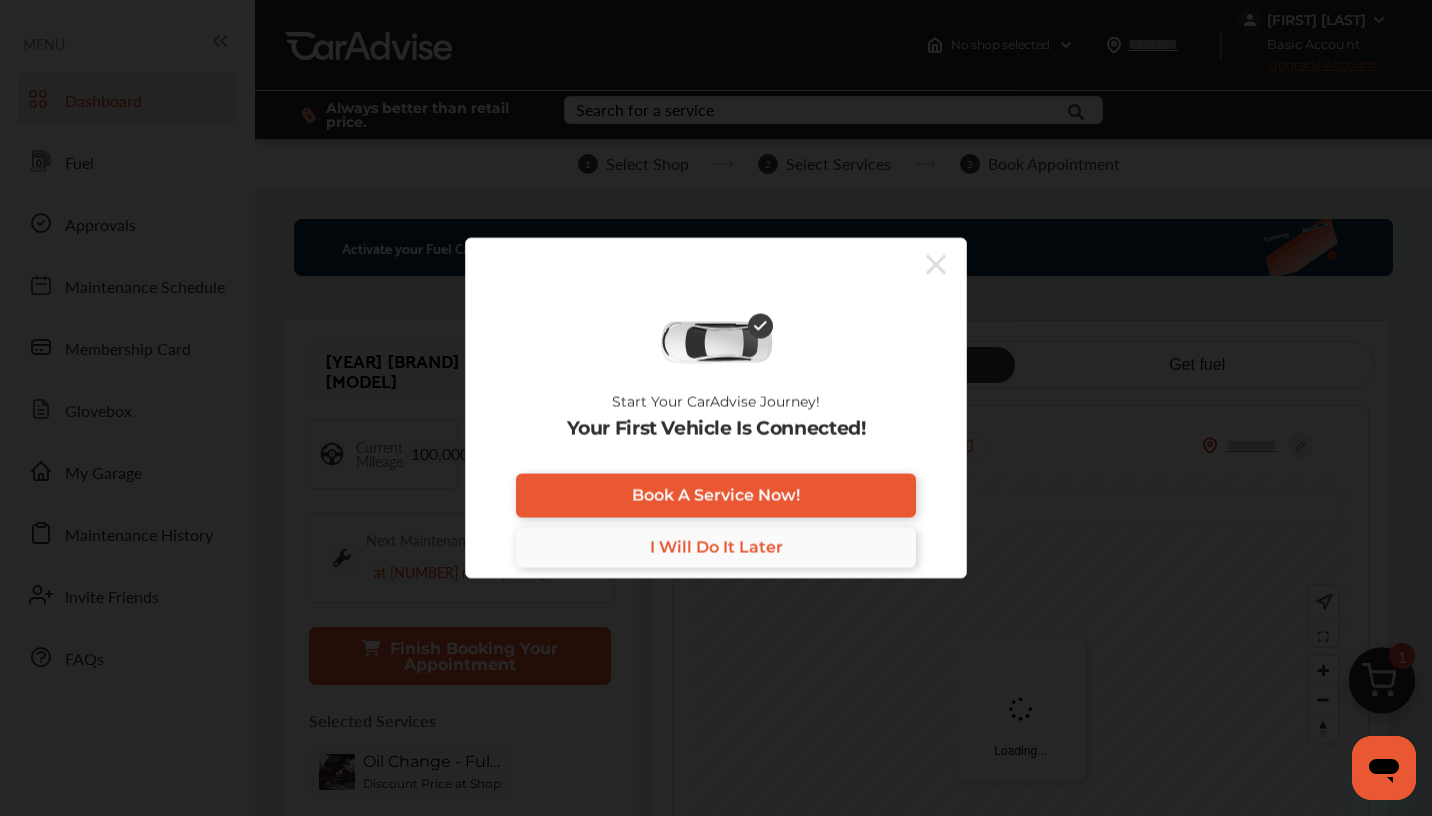 click on "I Will Do It Later" at bounding box center (716, 547) 